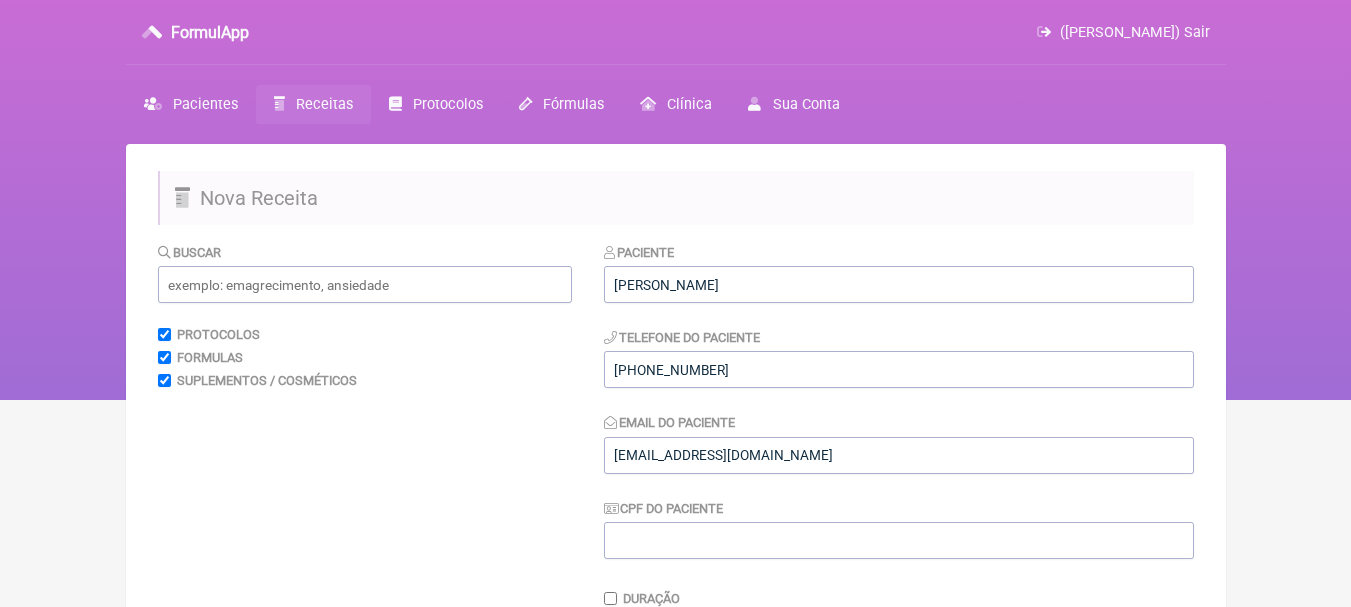 scroll, scrollTop: 461, scrollLeft: 0, axis: vertical 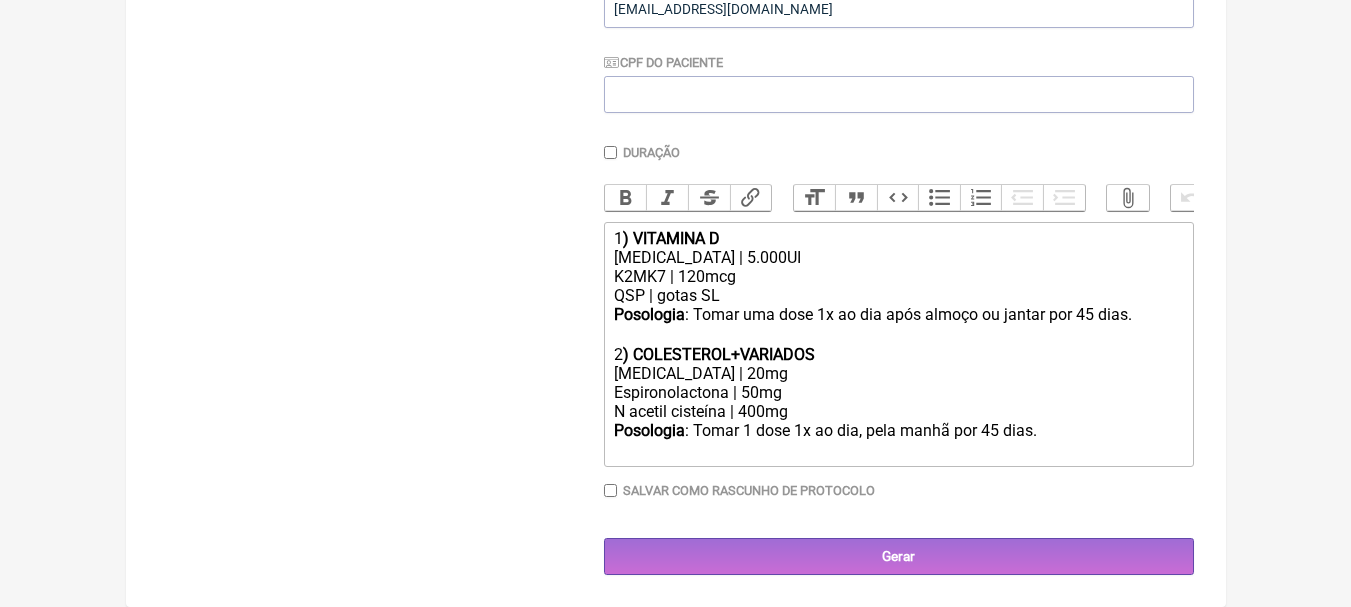 click on "[MEDICAL_DATA] | 5.000UI" 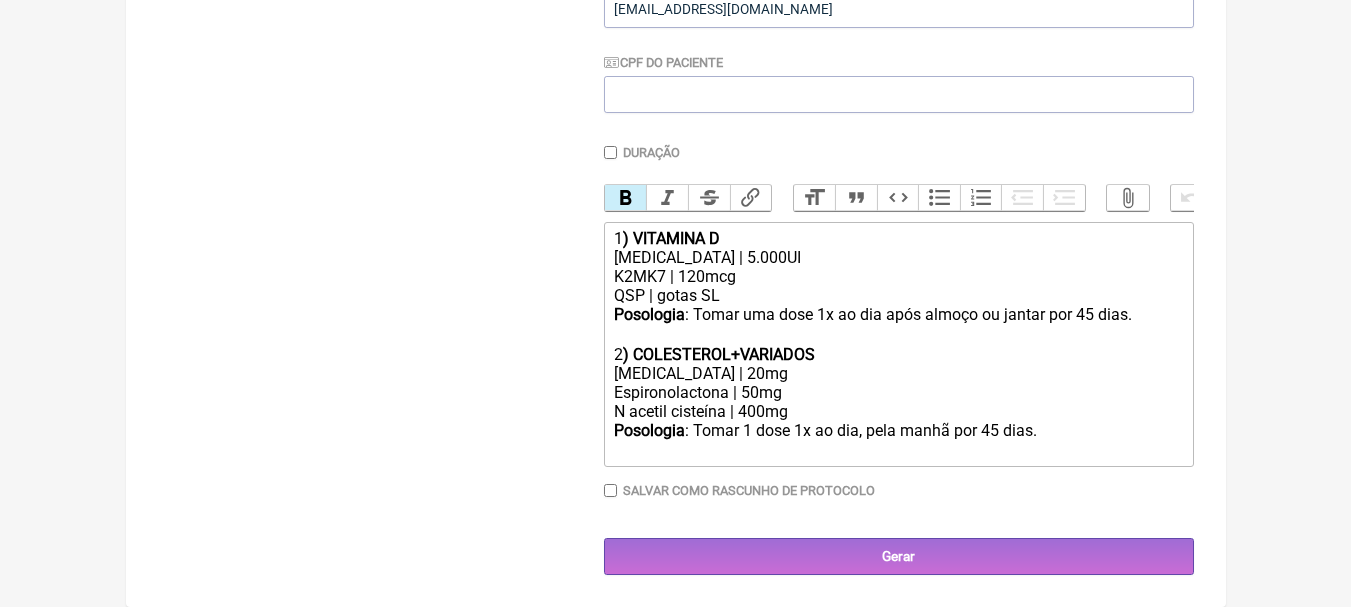click on "Policosanol | 20mg Espironolactona | 50mg N acetil cisteína | 400mg" 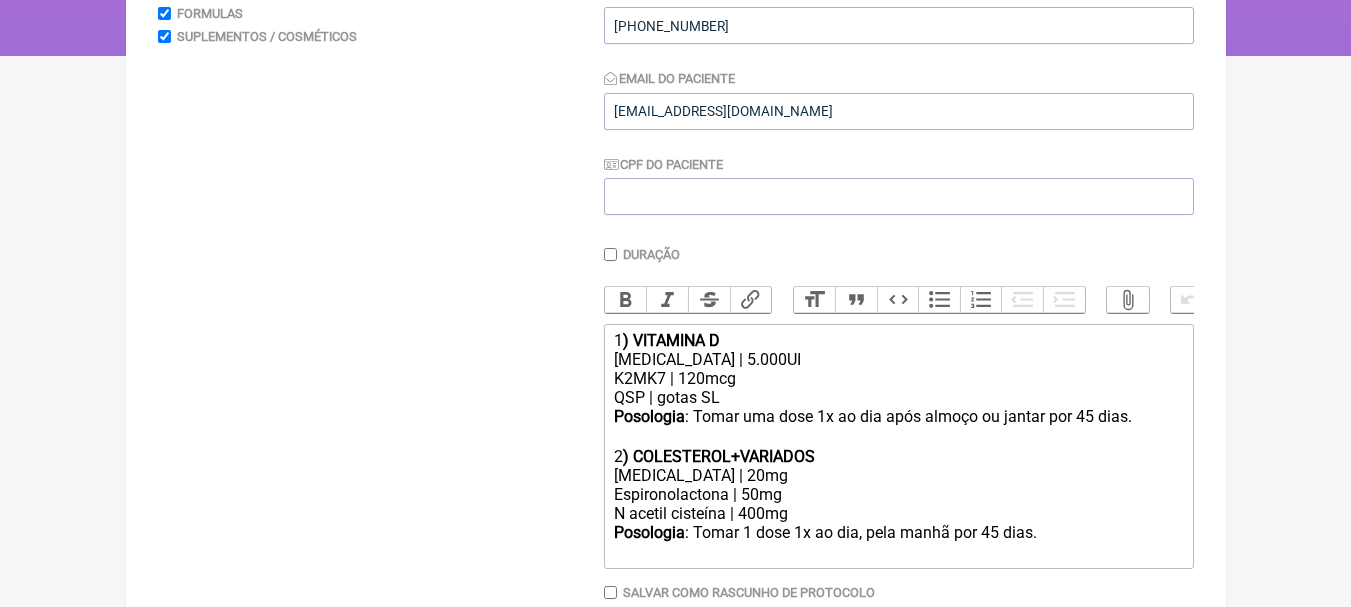 scroll, scrollTop: 0, scrollLeft: 0, axis: both 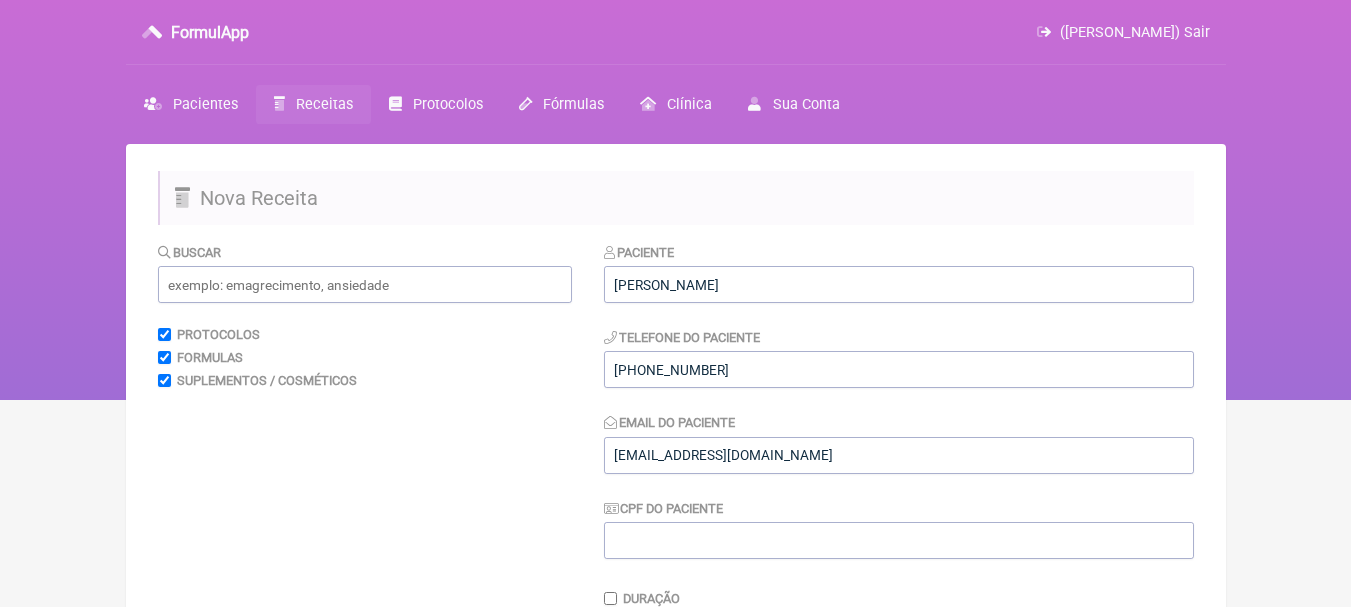 click on "Buscar" at bounding box center (365, 272) 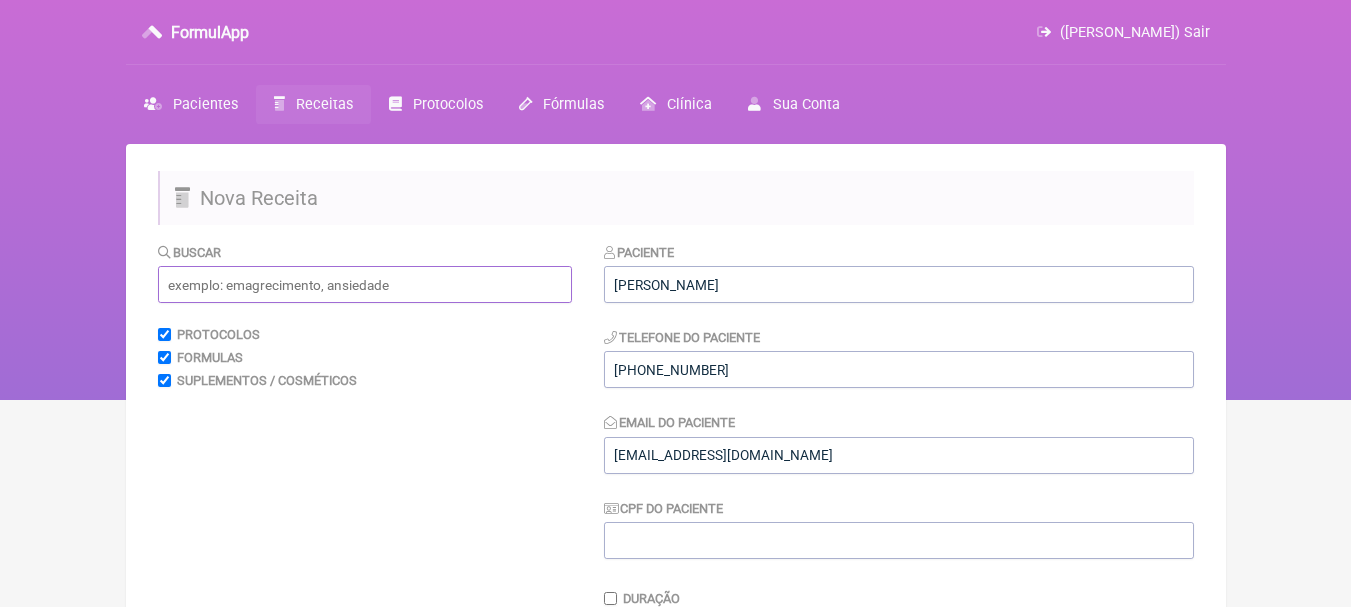click at bounding box center [365, 284] 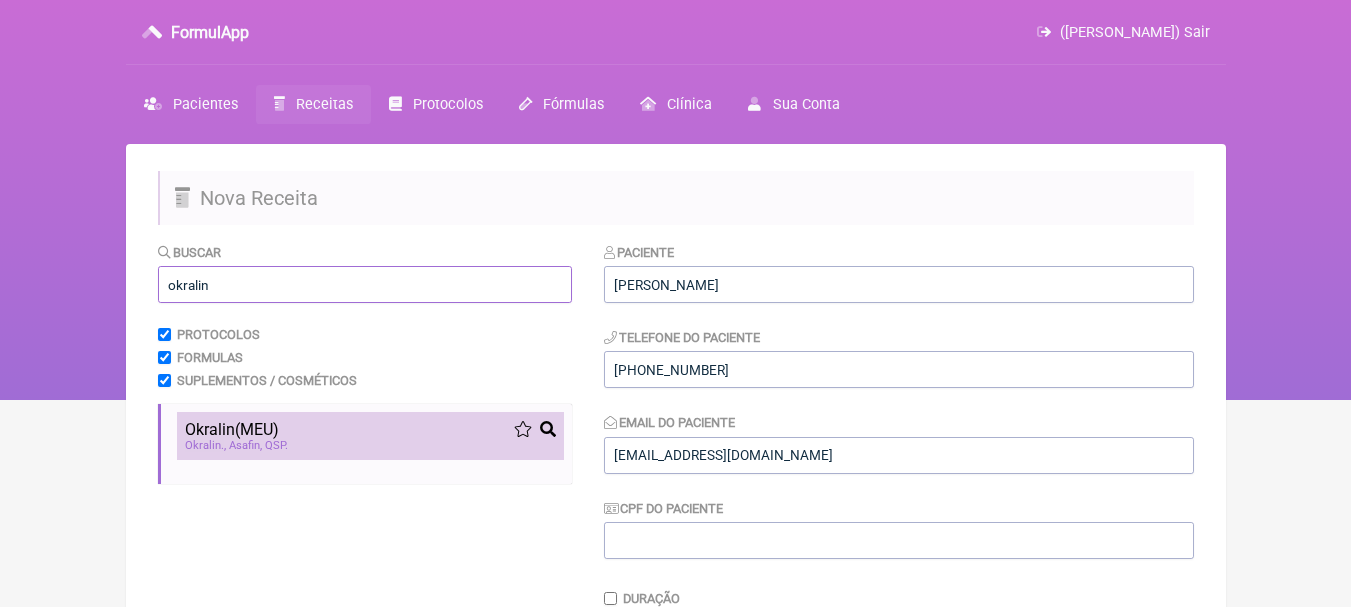 type on "okralin" 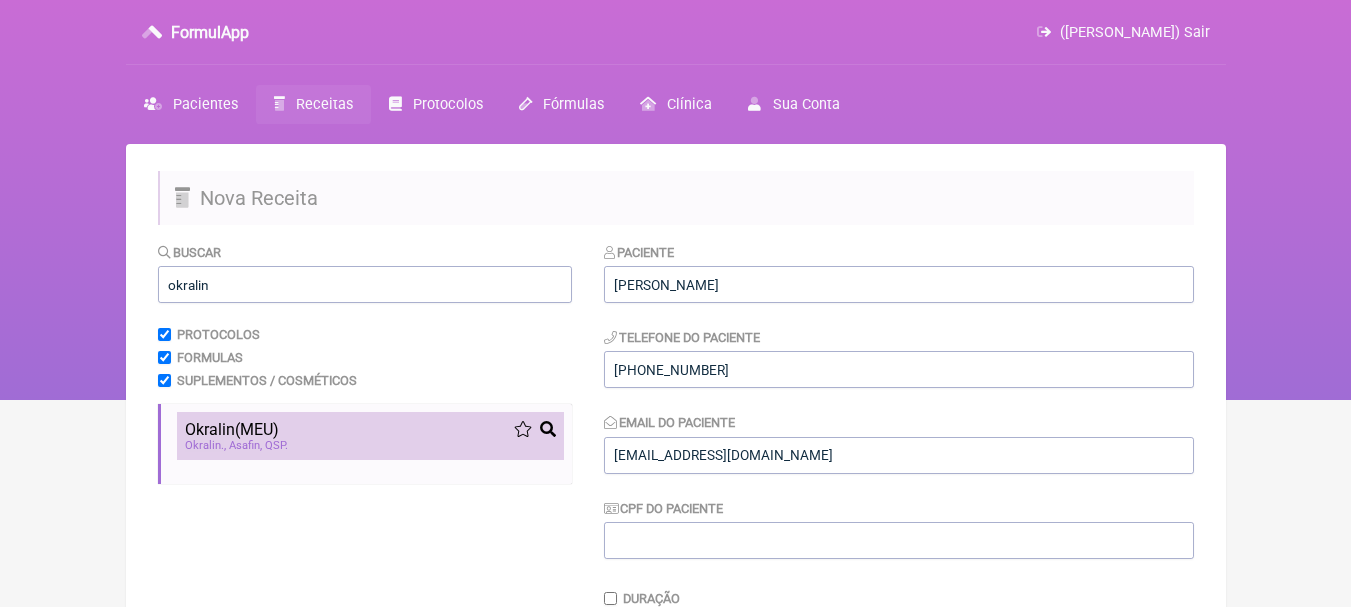 click on "Okralin  (MEU)" at bounding box center [370, 429] 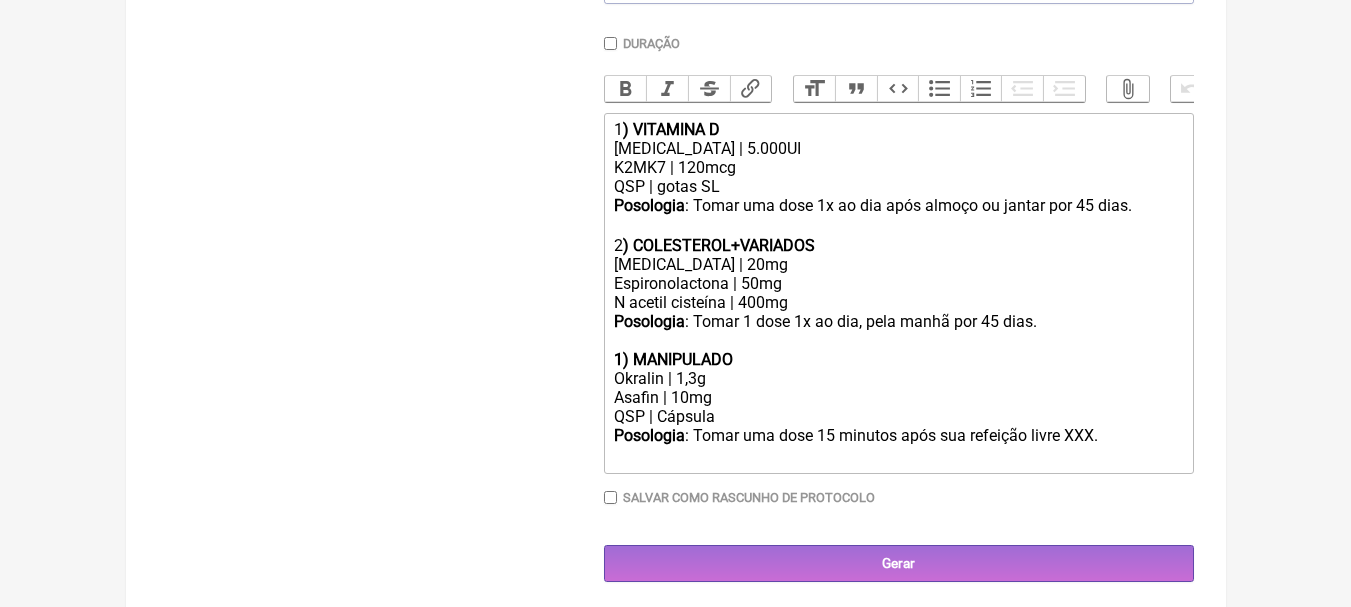 scroll, scrollTop: 577, scrollLeft: 0, axis: vertical 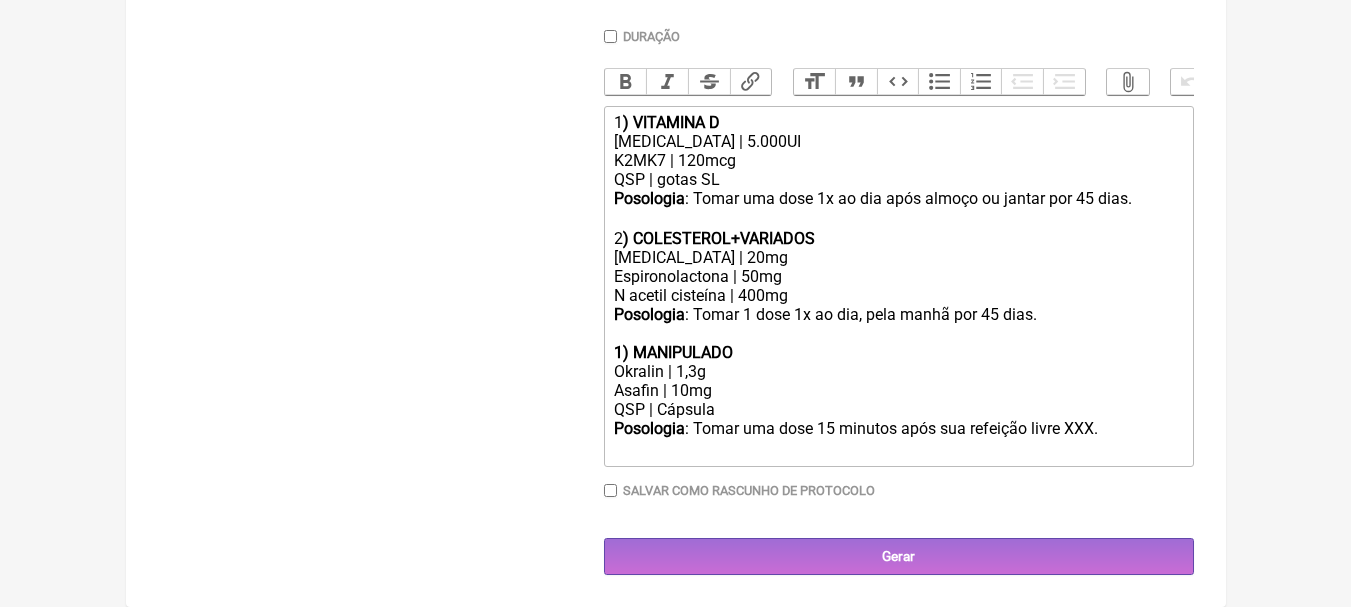 click on "Posologia : Tomar 1 dose 1x ao dia, pela manhã por 45 dias." 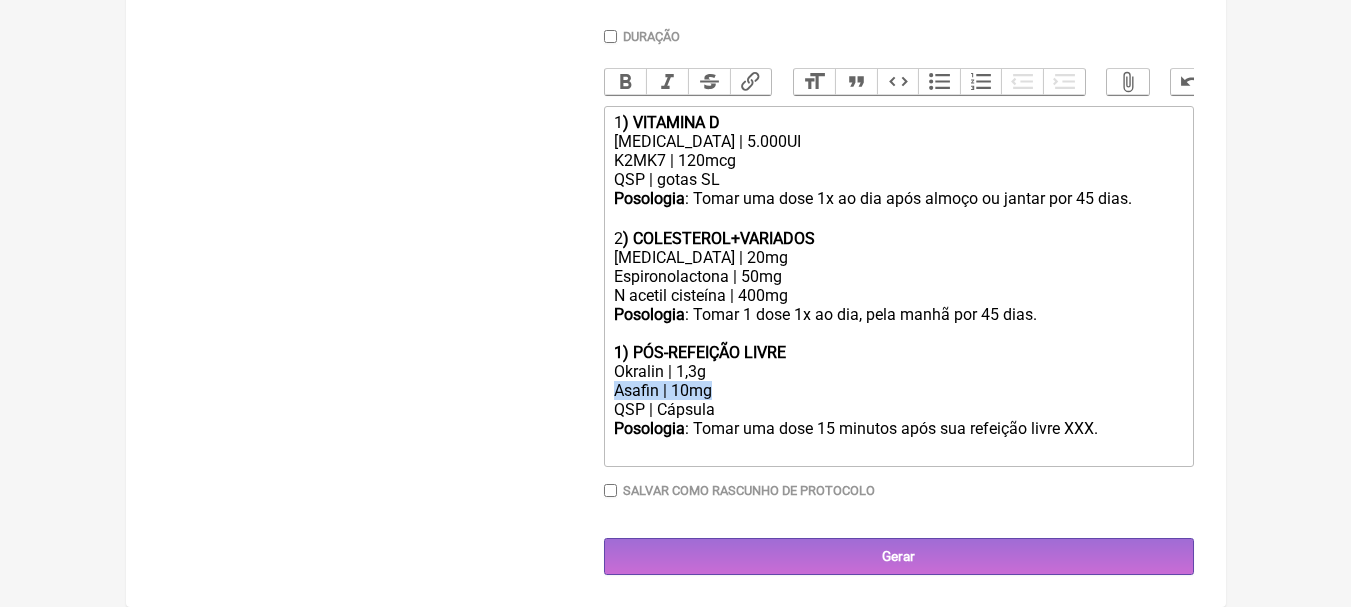 drag, startPoint x: 764, startPoint y: 395, endPoint x: 531, endPoint y: 382, distance: 233.36238 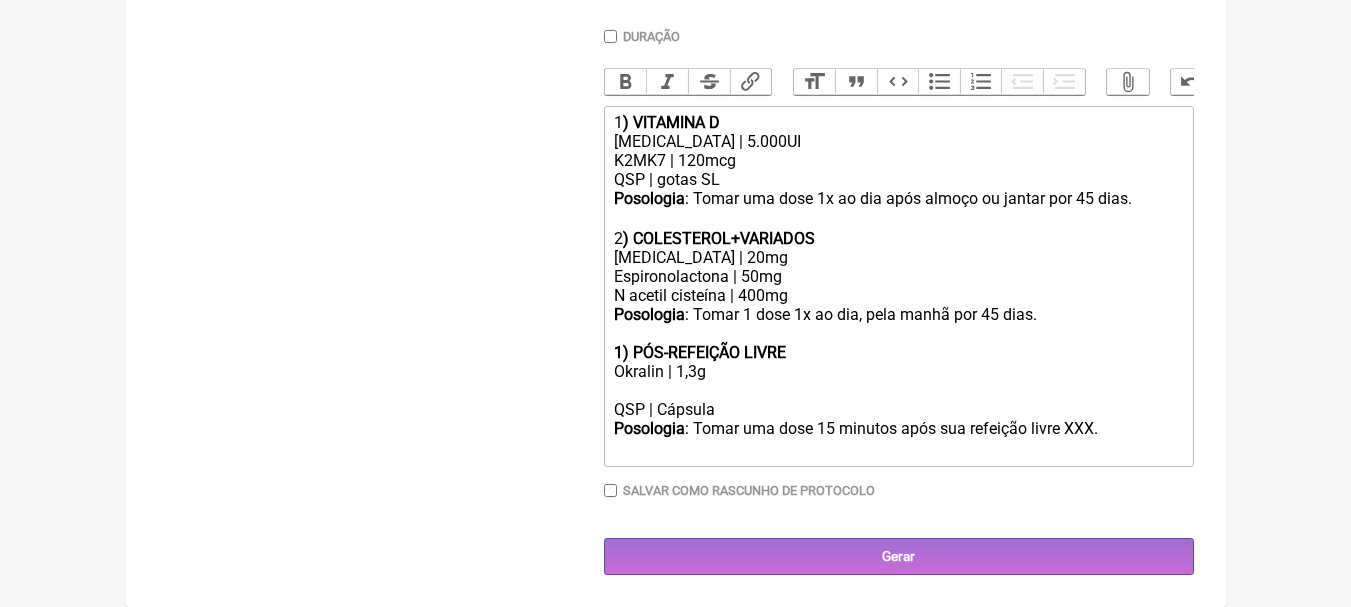 scroll, scrollTop: 558, scrollLeft: 0, axis: vertical 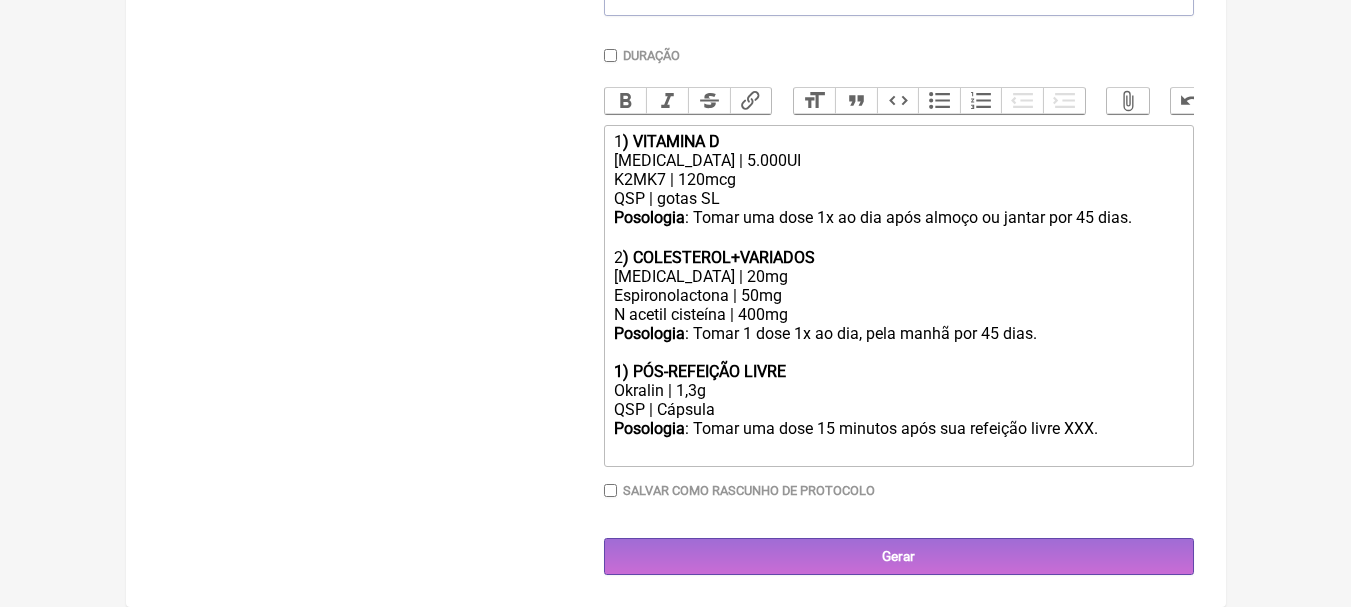 click on "Posologia : Tomar uma dose 15 minutos após sua refeição livre XXX. ㅤ" 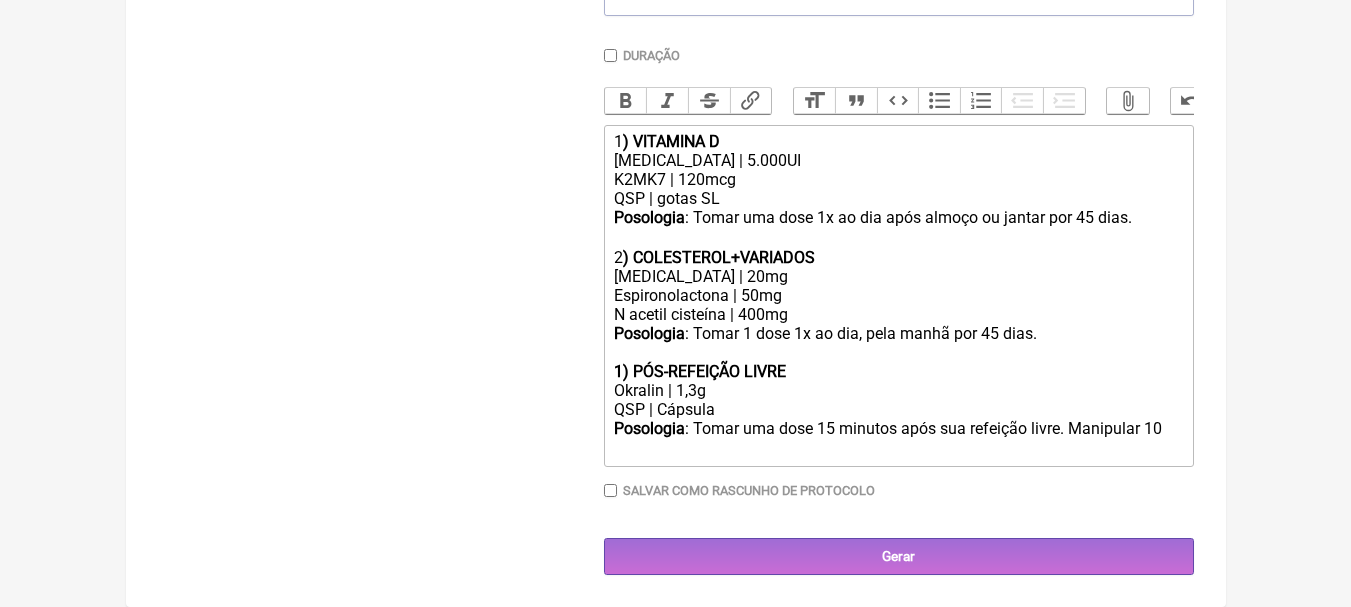 scroll, scrollTop: 577, scrollLeft: 0, axis: vertical 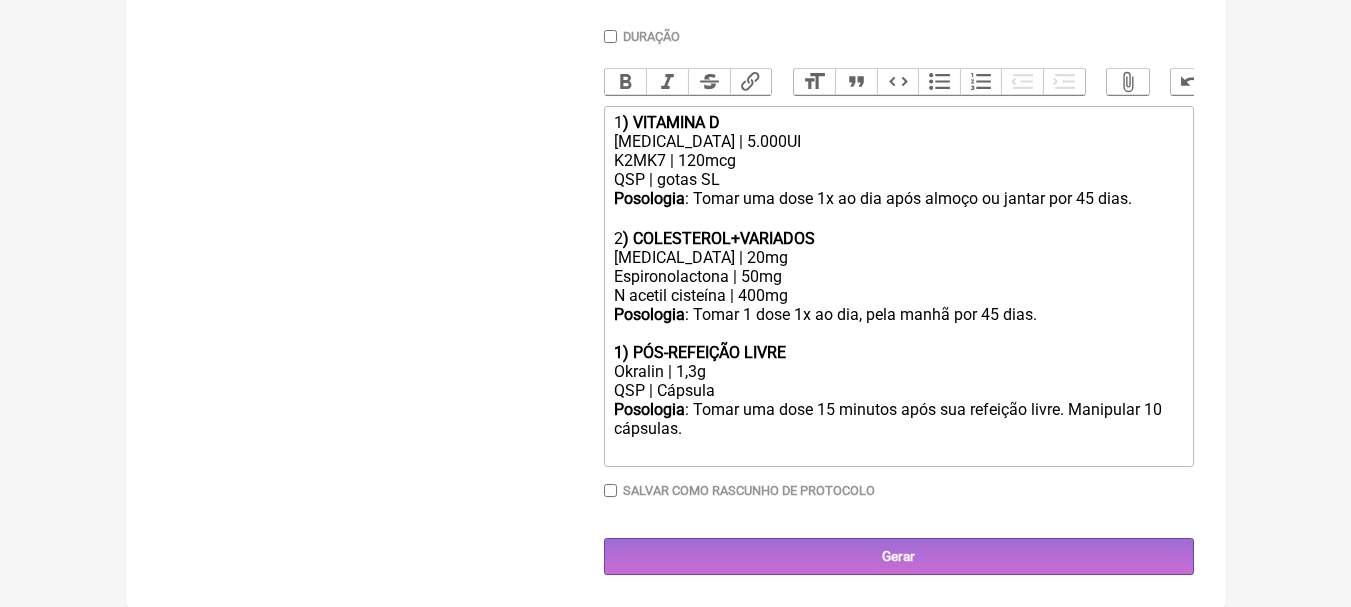 click on "1) PÓS-REFEIÇÃO LIVRE" 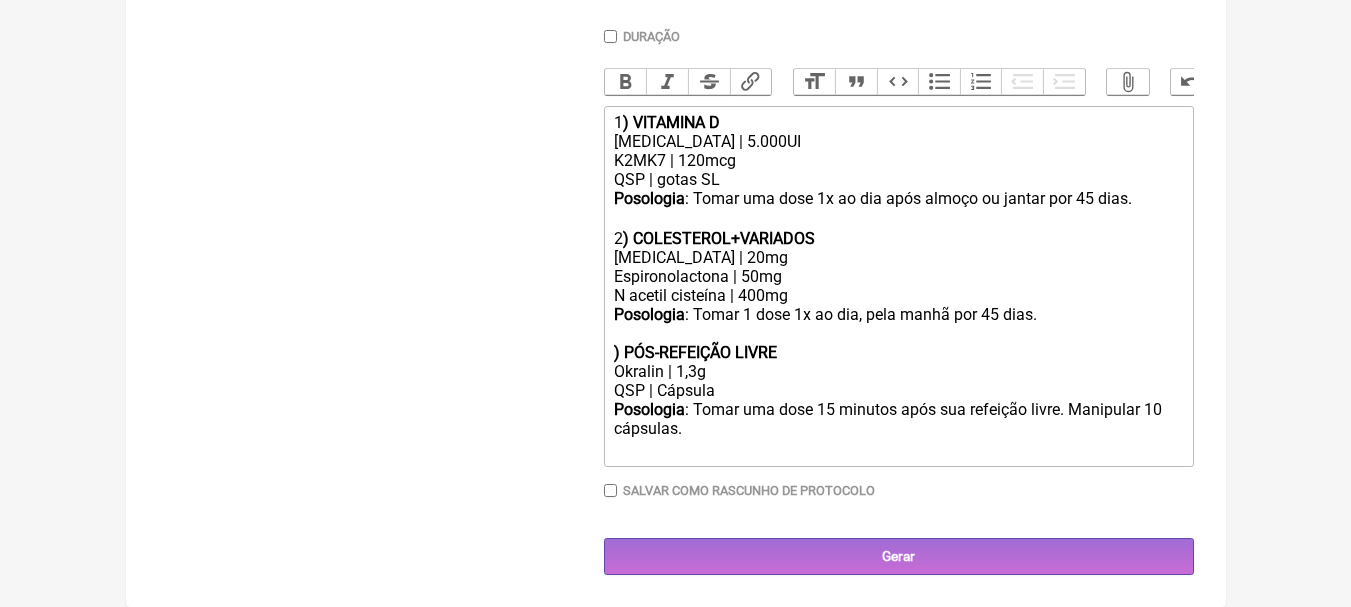 type on "<div>1<strong>) VITAMINA D</strong></div><div>Colecalciferol | 5.000UI</div><div>K2MK7 | 120mcg</div><div>QSP | gotas SL</div><div><strong>Posologia</strong>: Tomar uma dose 1x ao dia após almoço ou jantar por 45 dias. ㅤ<br><br></div><div>2<strong>) COLESTEROL+VARIADOS</strong></div><div>Policosanol | 20mg<br>Espironolactona | 50mg<br>N acetil cisteína | 400mg</div><div><strong>Posologia</strong>: Tomar 1 dose 1x ao dia, pela manhã por 45 dias.<br><br></div><div>3<strong>) PÓS-REFEIÇÃO LIVRE</strong></div><div>Okralin | 1,3g</div><div>QSP | Cápsula</div><div><strong>Posologia</strong>: Tomar uma dose 15 minutos após sua refeição livre. Manipular 10 cápsulas. ㅤ<br><br></div>" 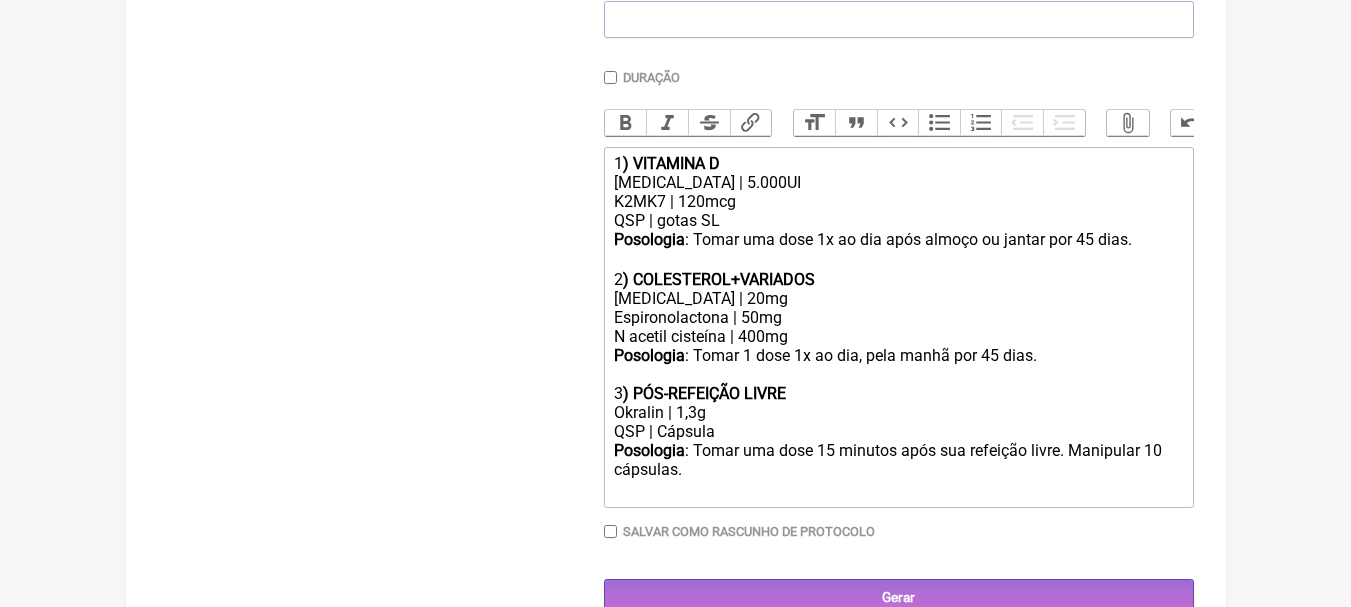 scroll, scrollTop: 477, scrollLeft: 0, axis: vertical 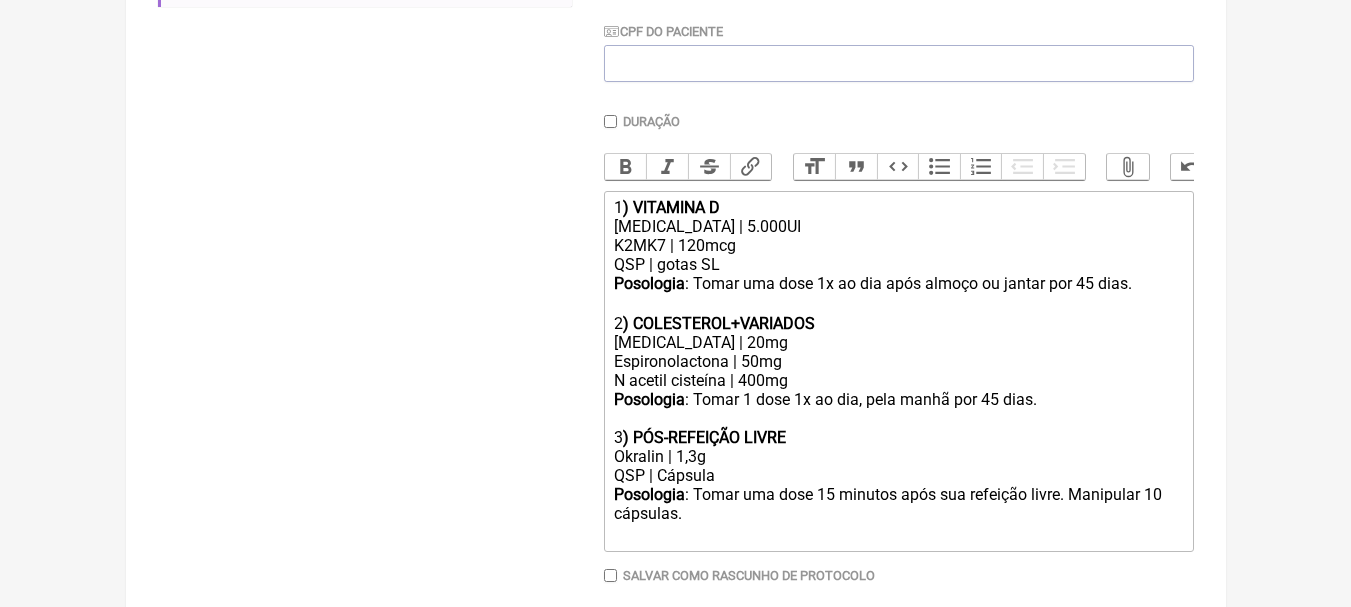 click on "Posologia : Tomar 1 dose 1x ao dia, pela manhã por 45 dias." 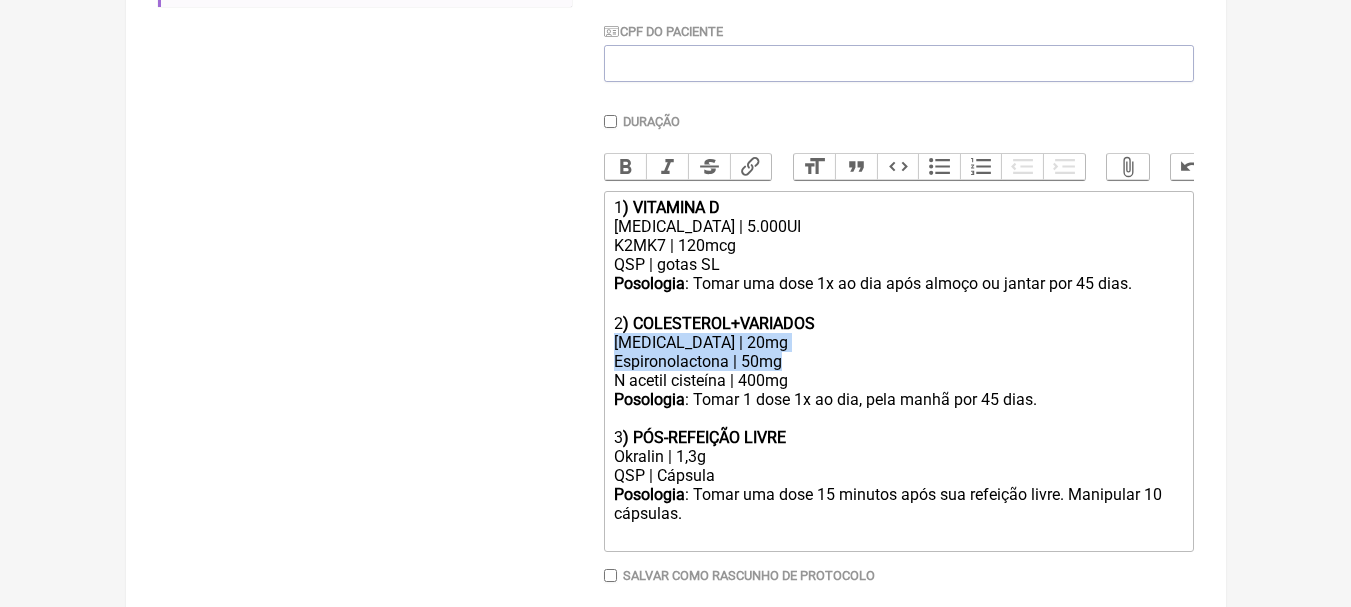 drag, startPoint x: 812, startPoint y: 385, endPoint x: 587, endPoint y: 361, distance: 226.27638 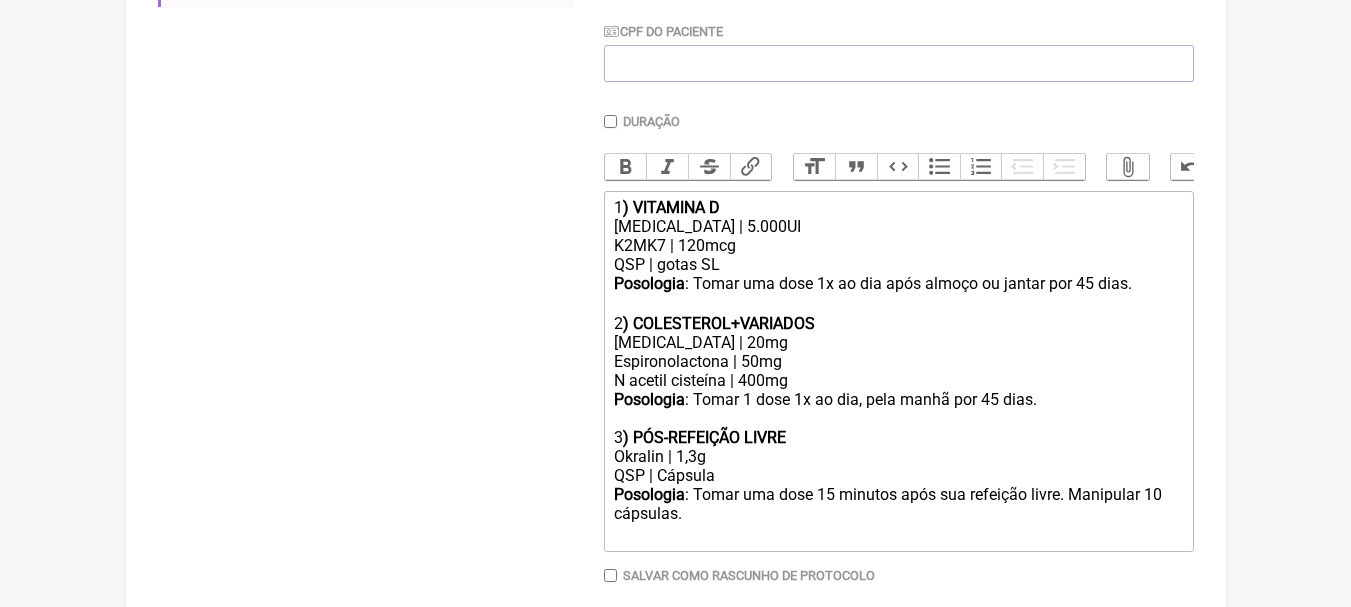 click on "Policosanol | 20mg Espironolactona | 50mg N acetil cisteína | 400mg" 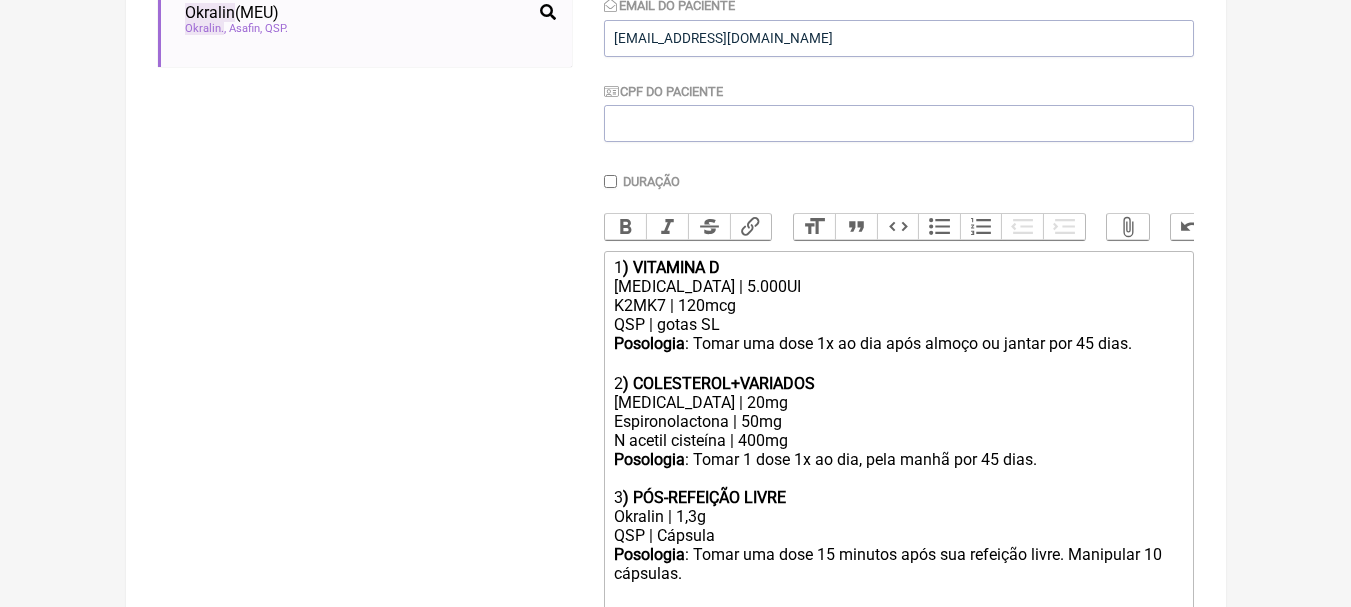 scroll, scrollTop: 577, scrollLeft: 0, axis: vertical 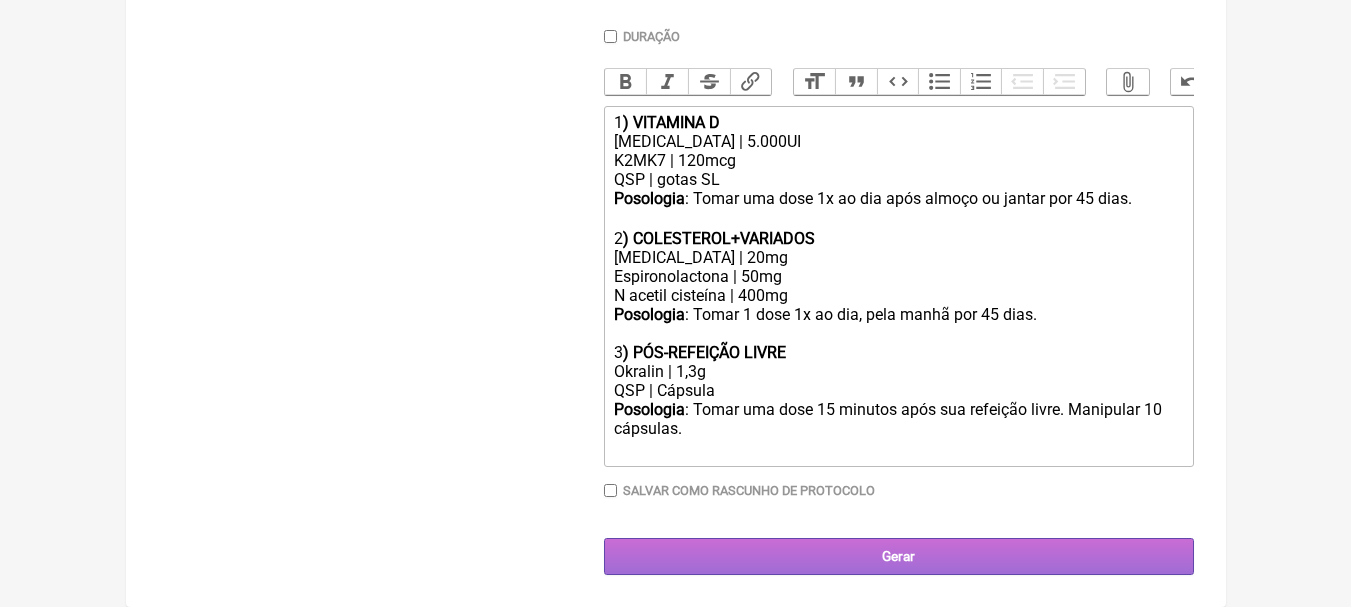 click on "Gerar" at bounding box center [899, 556] 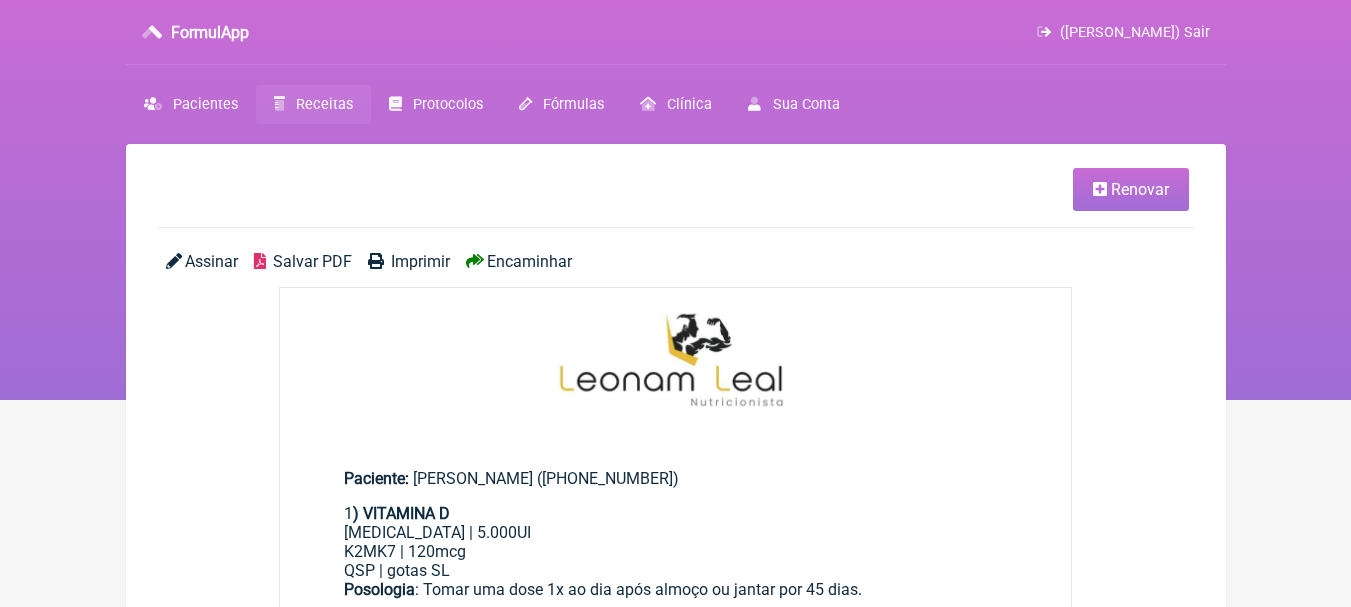 scroll, scrollTop: 0, scrollLeft: 0, axis: both 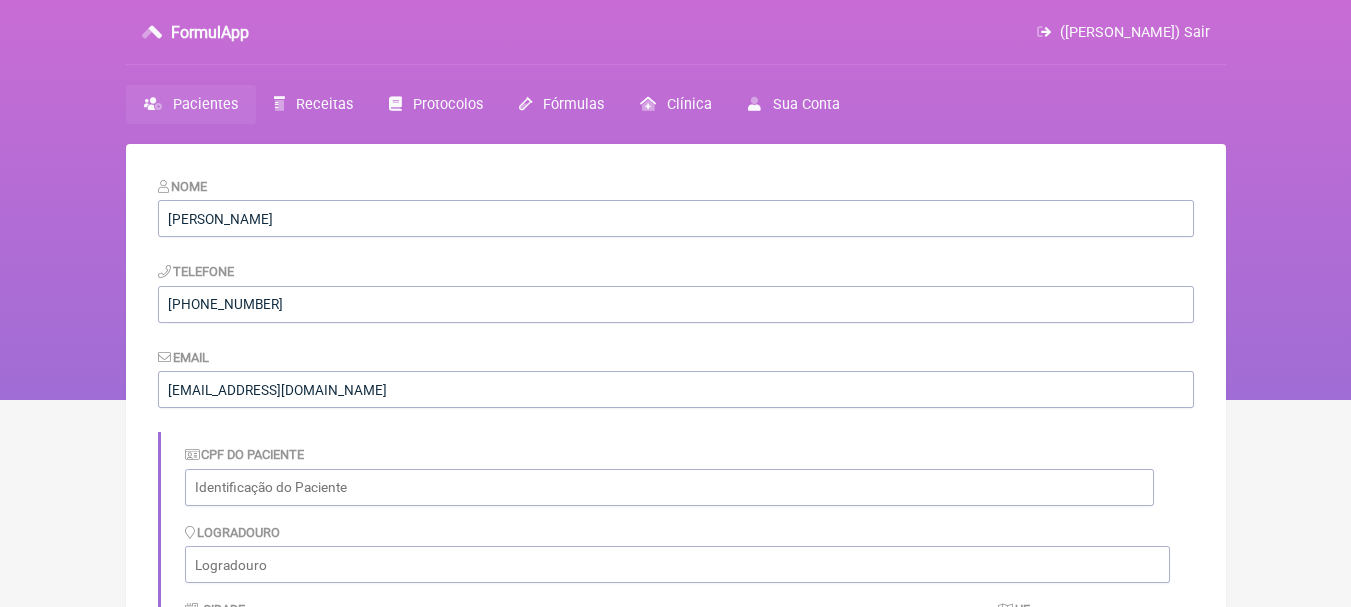 click on "Pacientes" at bounding box center [191, 104] 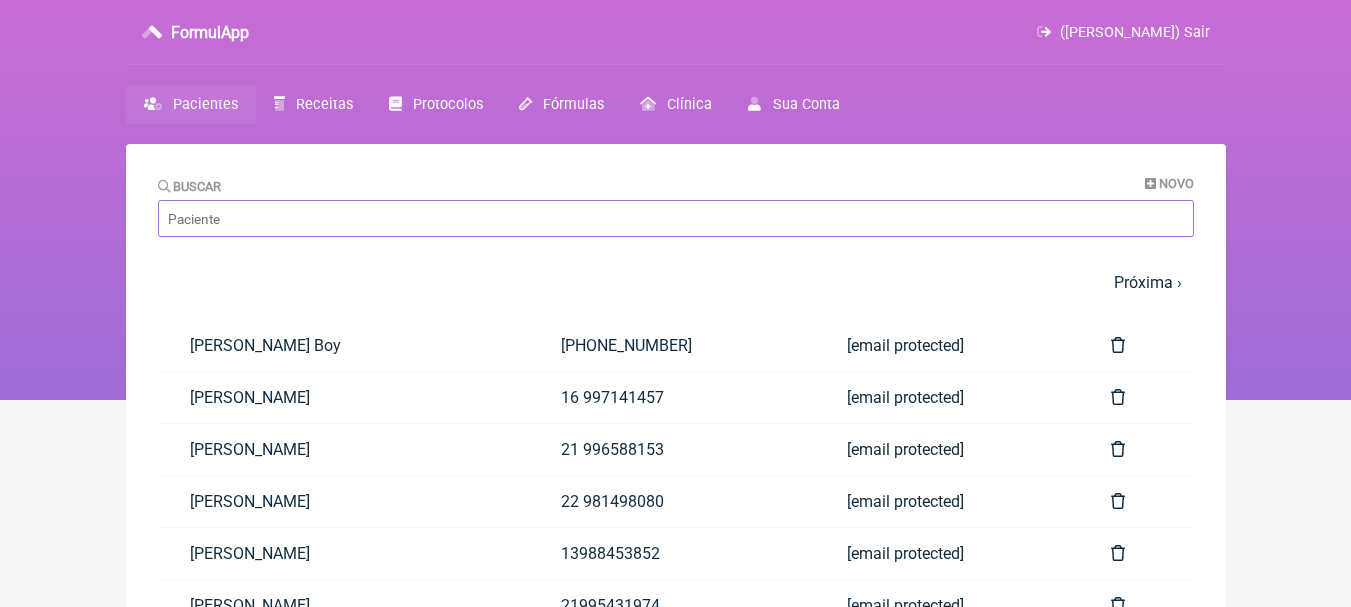 click on "Buscar" at bounding box center (676, 218) 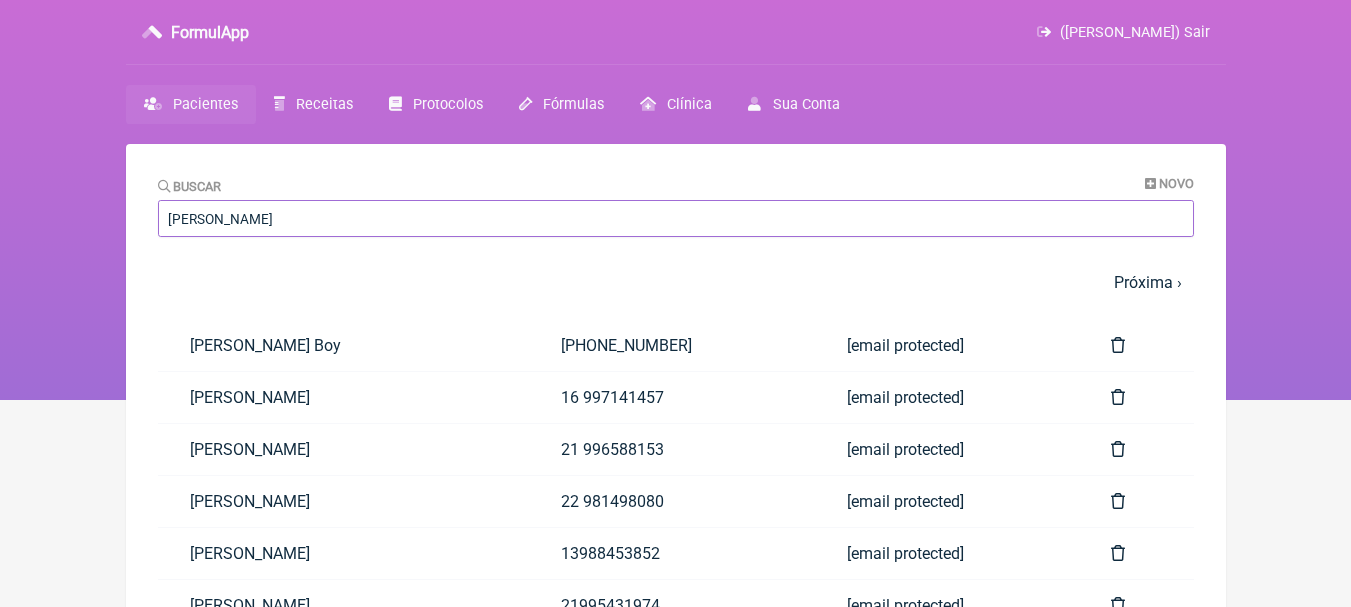 type on "charles" 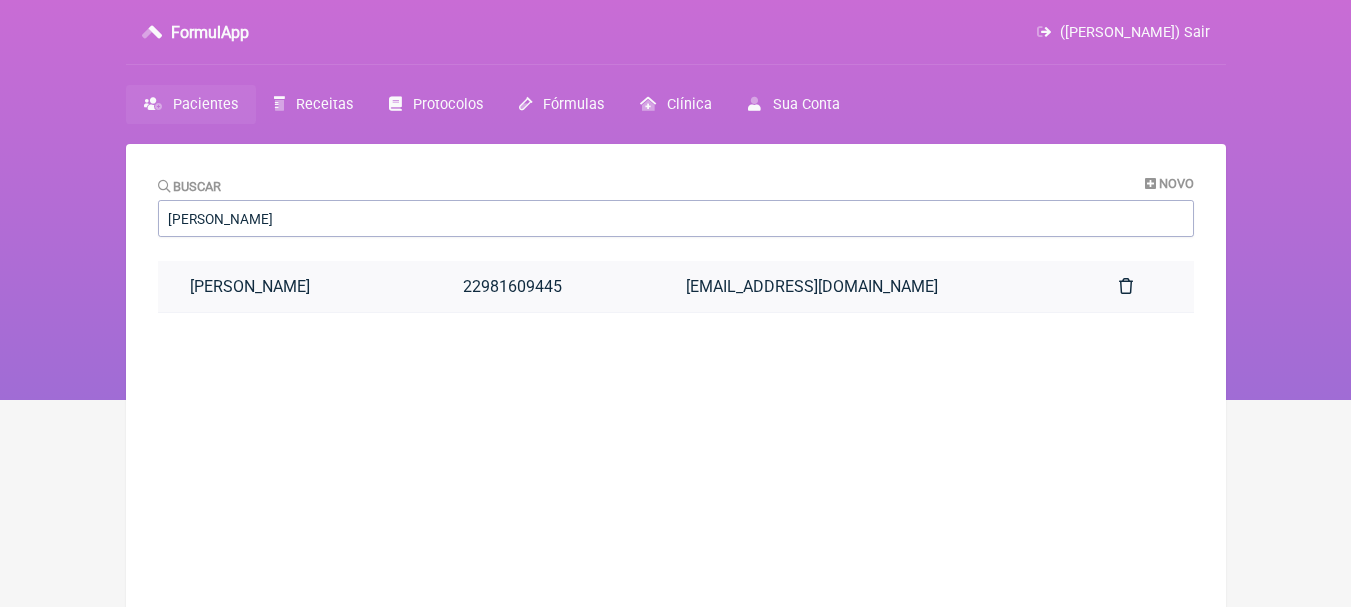 scroll, scrollTop: 0, scrollLeft: 0, axis: both 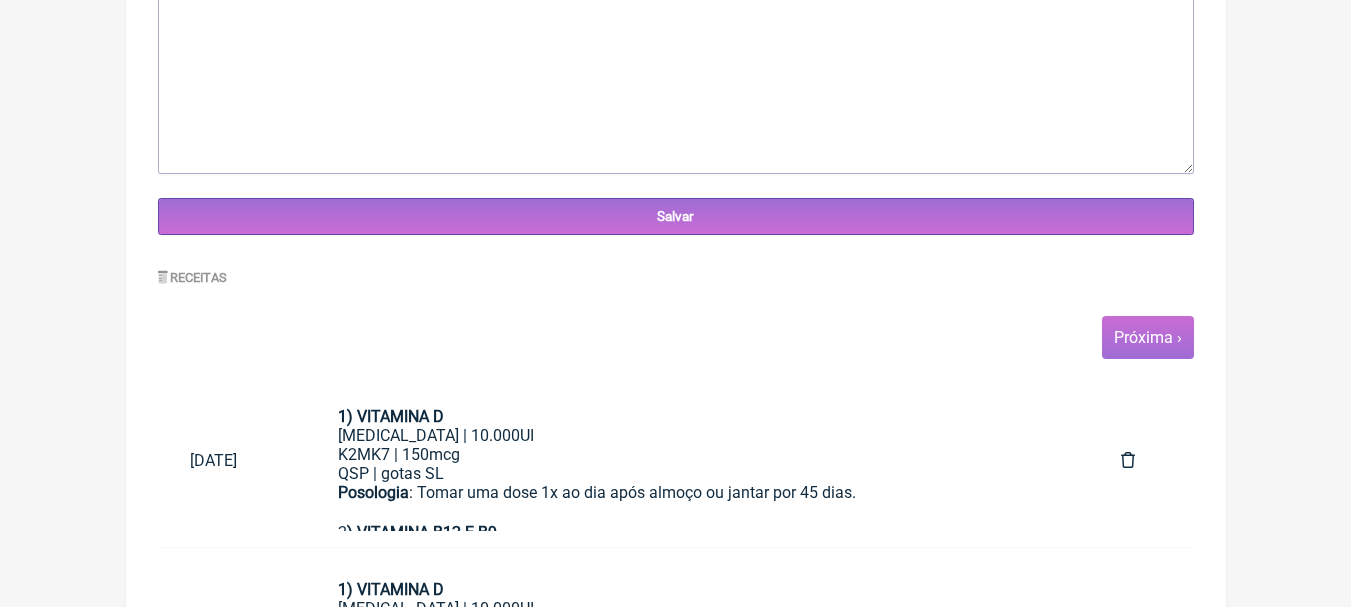 click on "Próxima ›" at bounding box center [1148, 337] 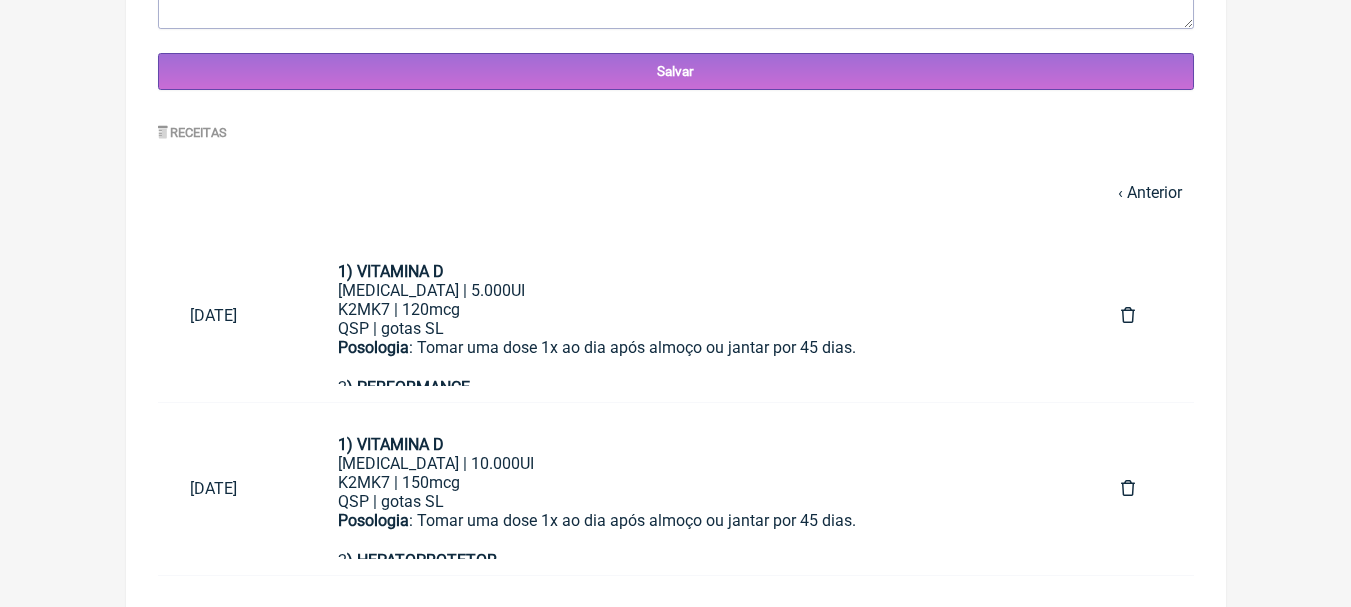 scroll, scrollTop: 917, scrollLeft: 0, axis: vertical 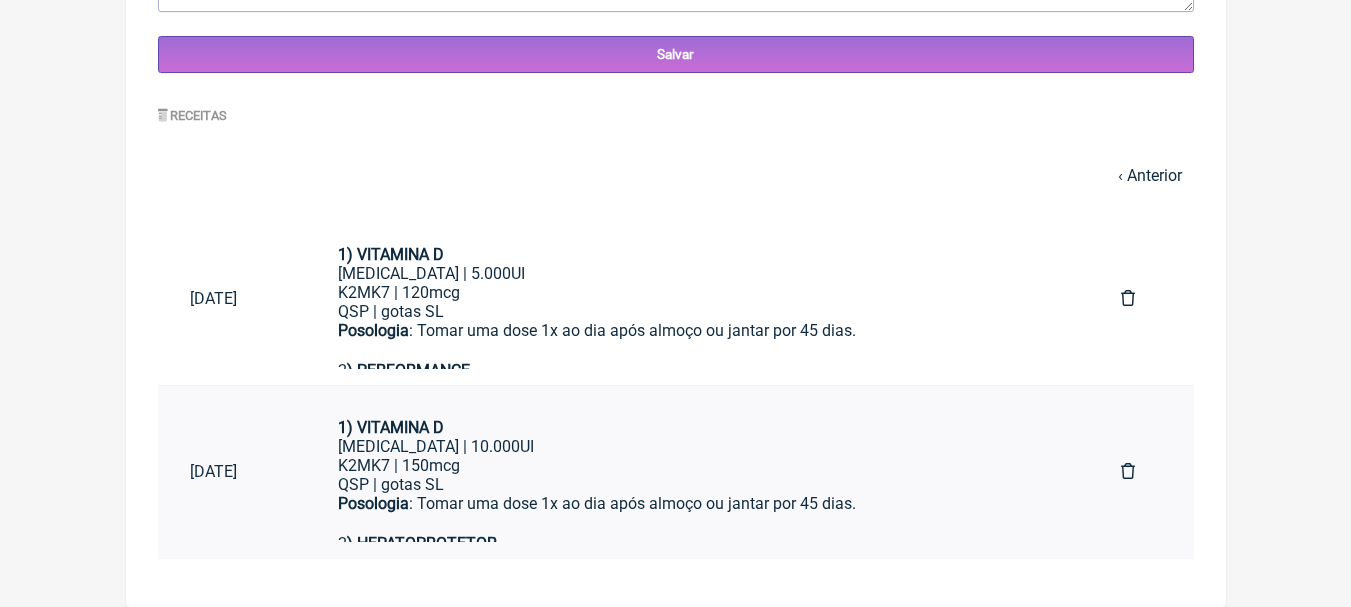 click on "[MEDICAL_DATA] | 10.000UI" at bounding box center (697, 446) 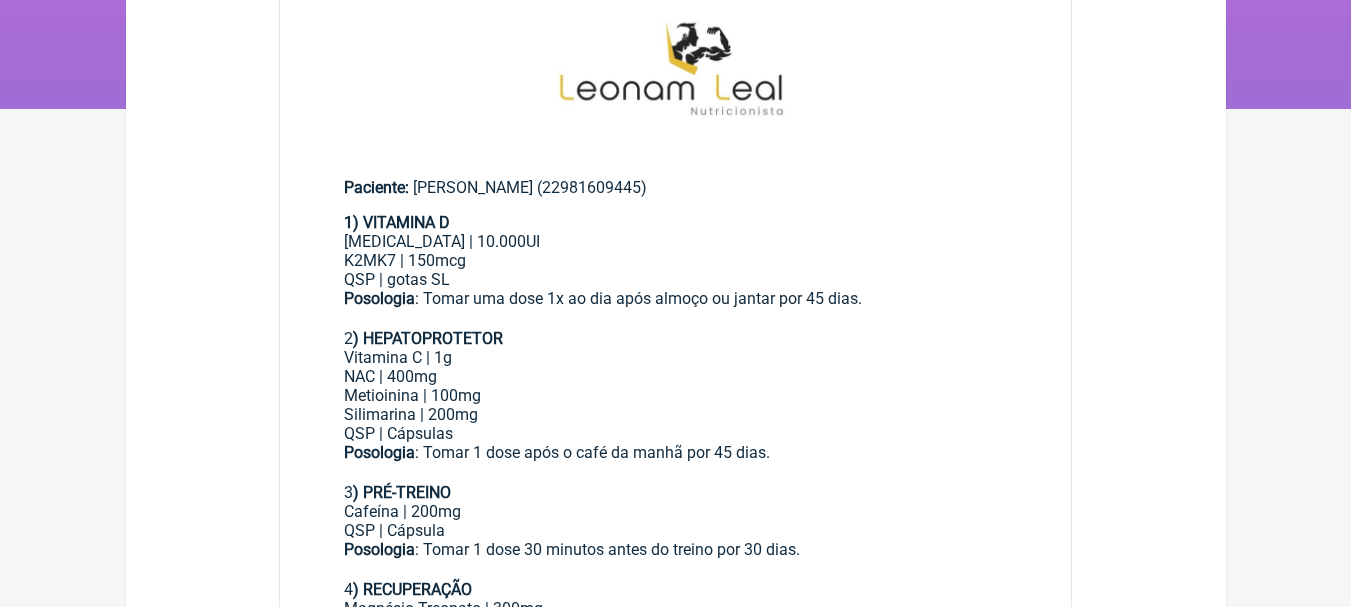 scroll, scrollTop: 0, scrollLeft: 0, axis: both 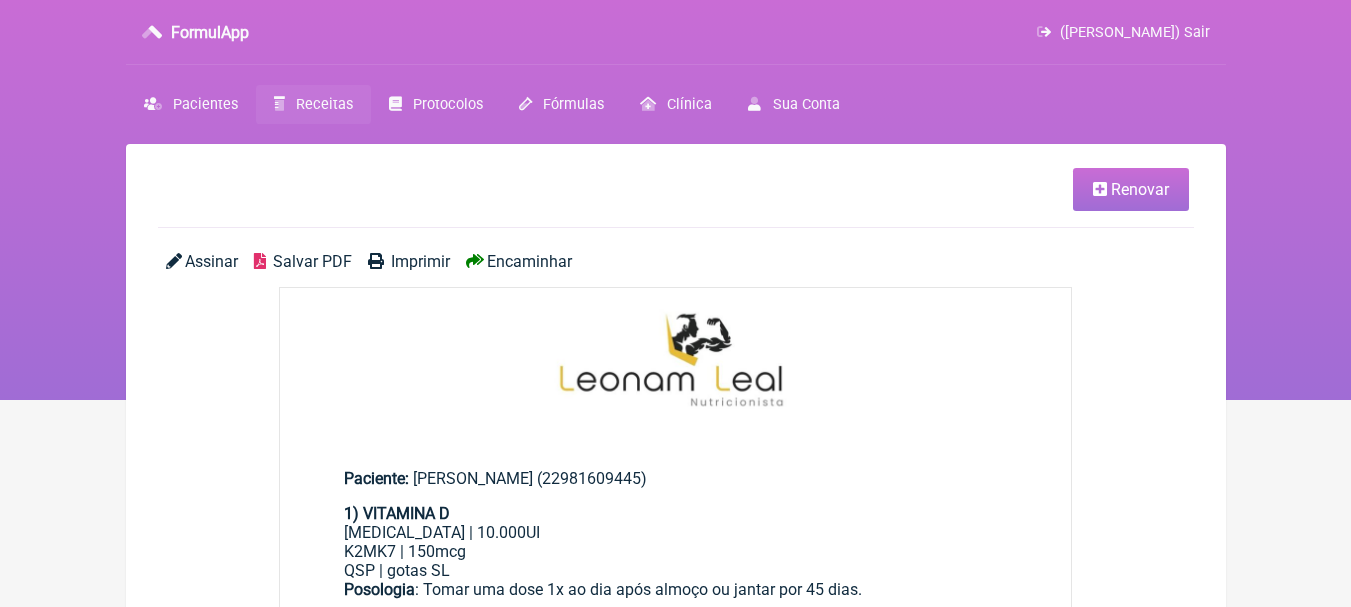 click on "Renovar" at bounding box center [1140, 189] 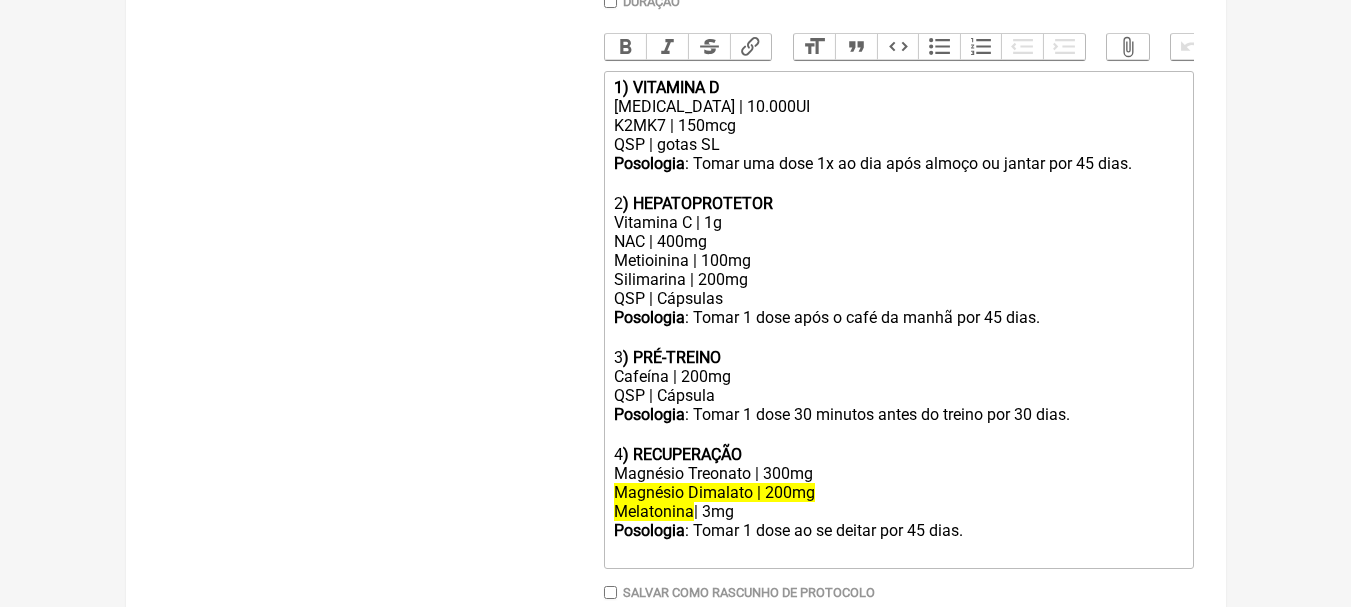 scroll, scrollTop: 714, scrollLeft: 0, axis: vertical 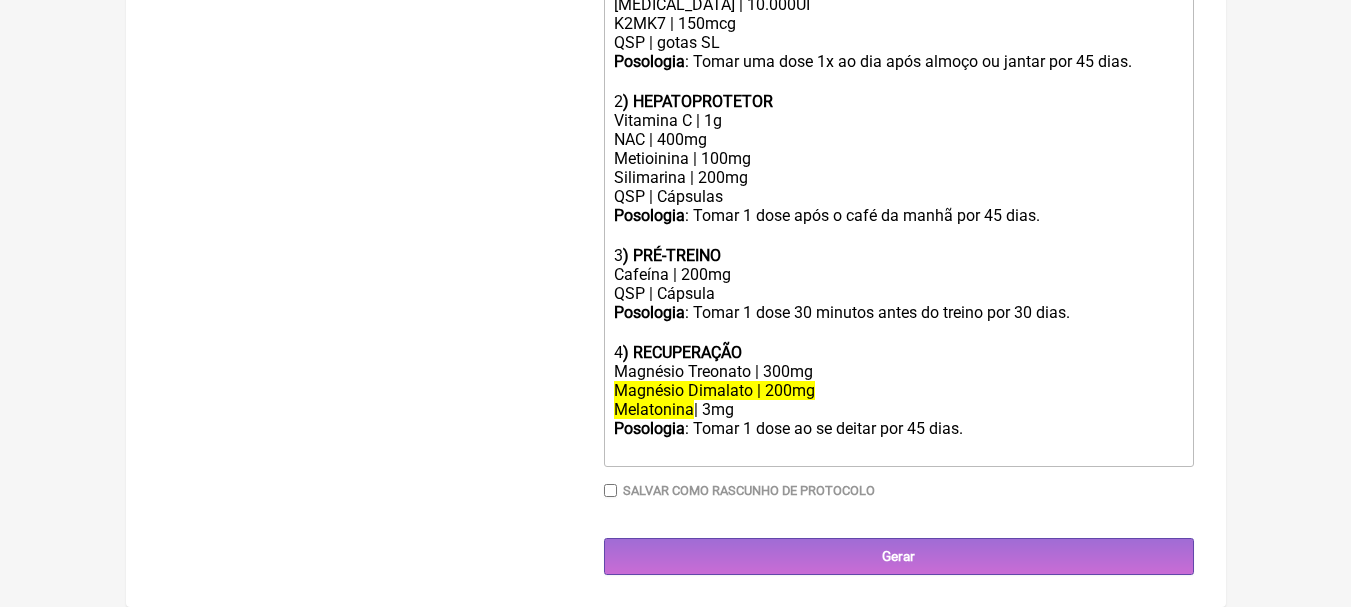 click on "Magnésio Dimalato | 200mg Melatonina  | 3mg" 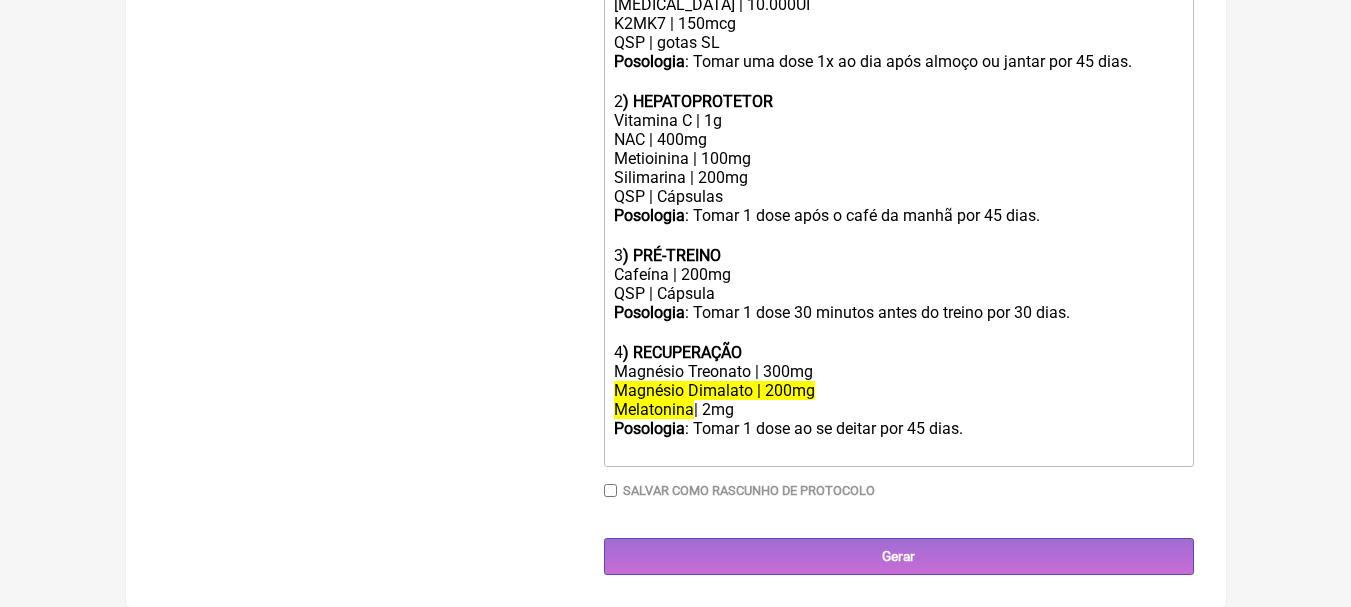 click on "Magnésio Dimalato | 200mg Melatonina  | 2mg" 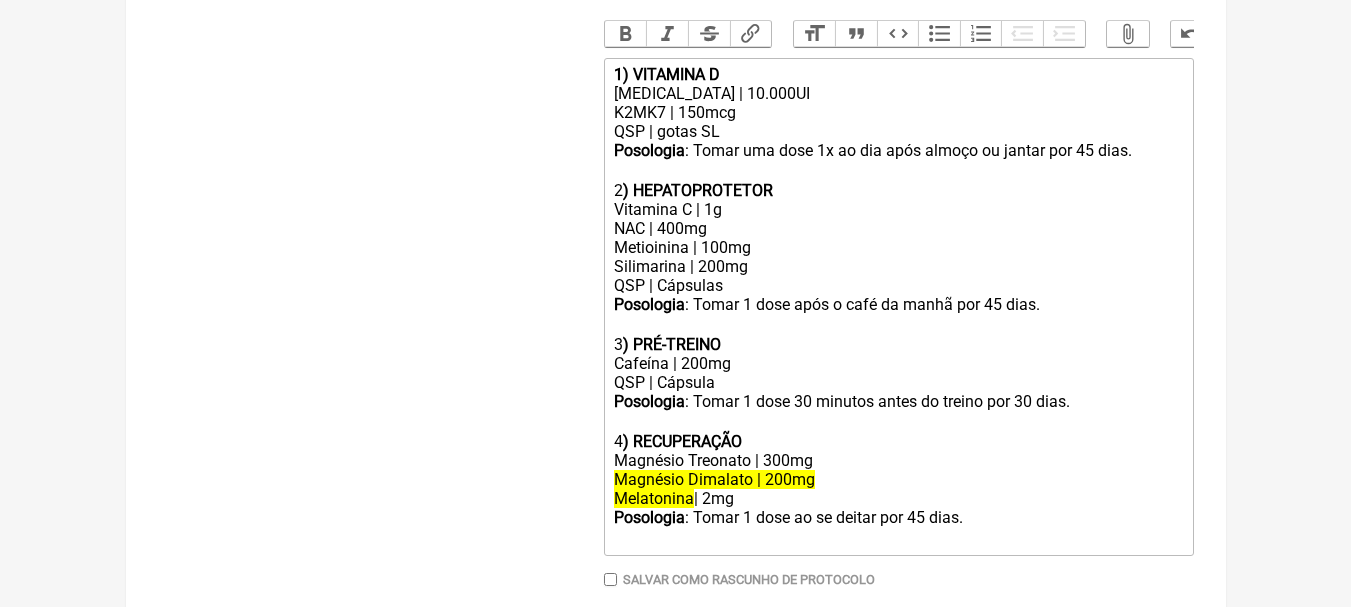 scroll, scrollTop: 514, scrollLeft: 0, axis: vertical 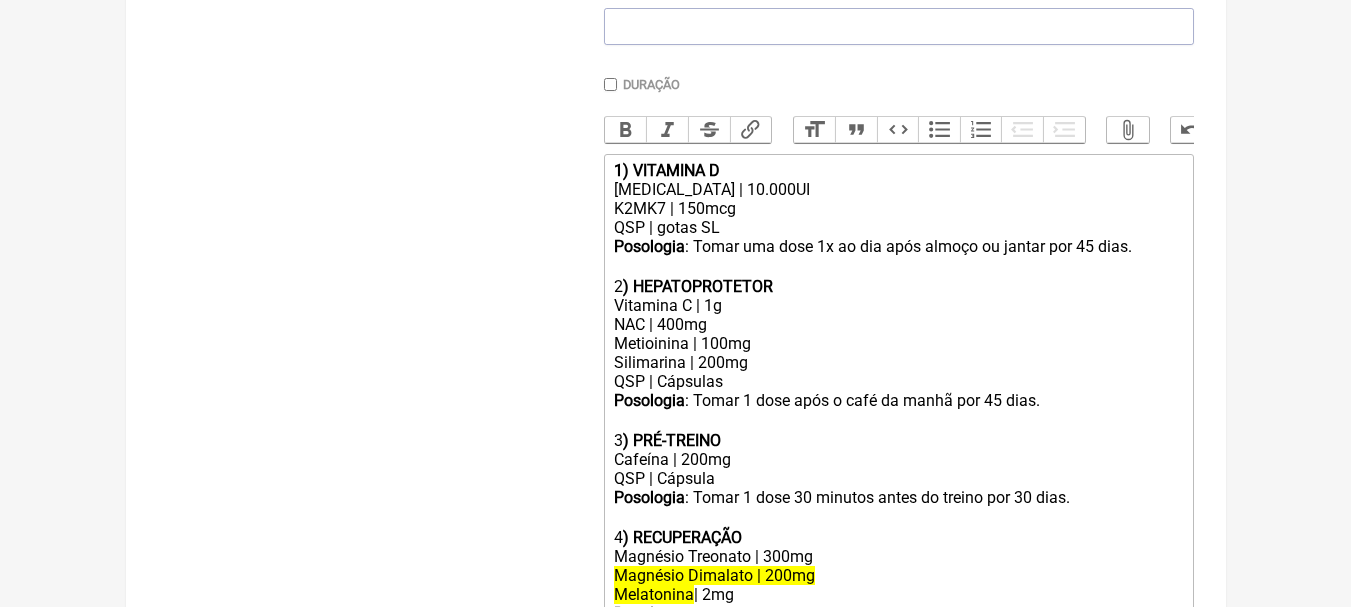 click on "[MEDICAL_DATA] | 10.000UI" 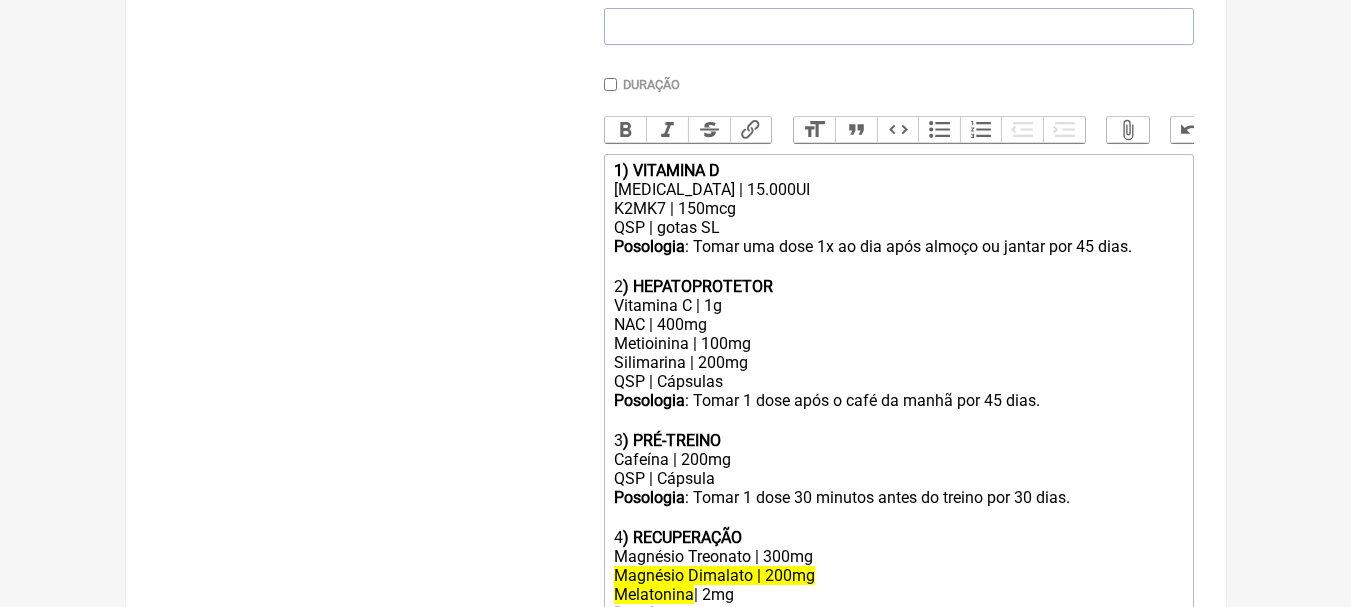 click on "Vitamina C | 1g NAC | 400mg Metioinina | 100mg Silimarina | 200mg" 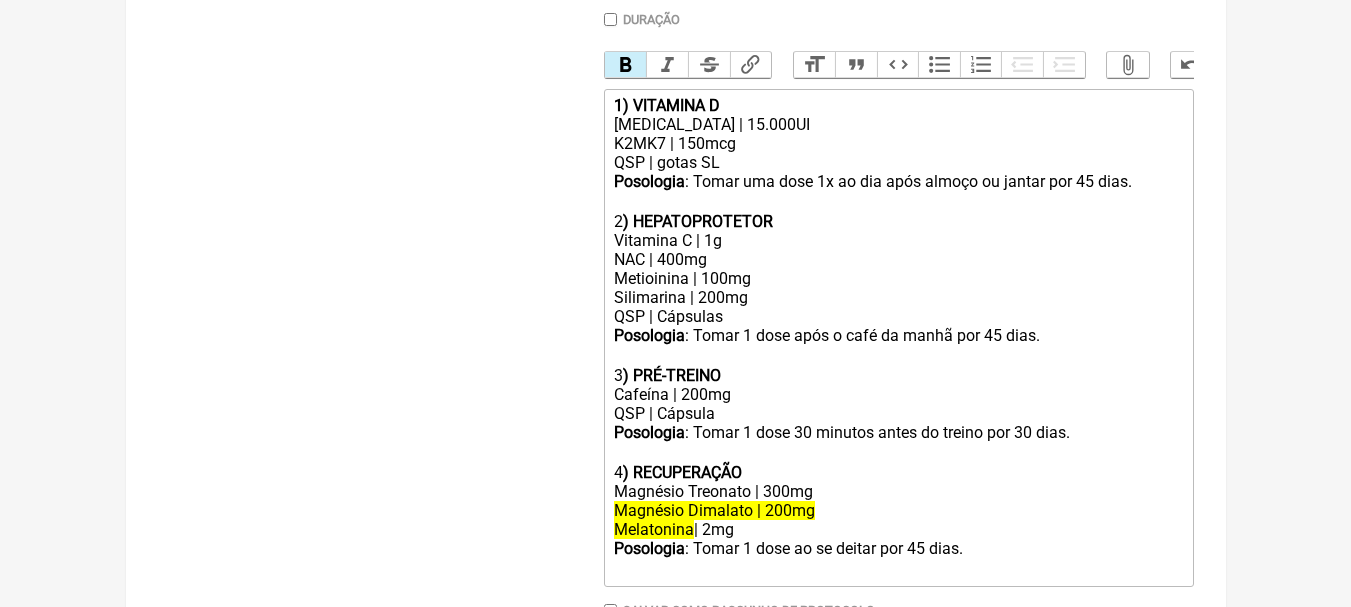 scroll, scrollTop: 614, scrollLeft: 0, axis: vertical 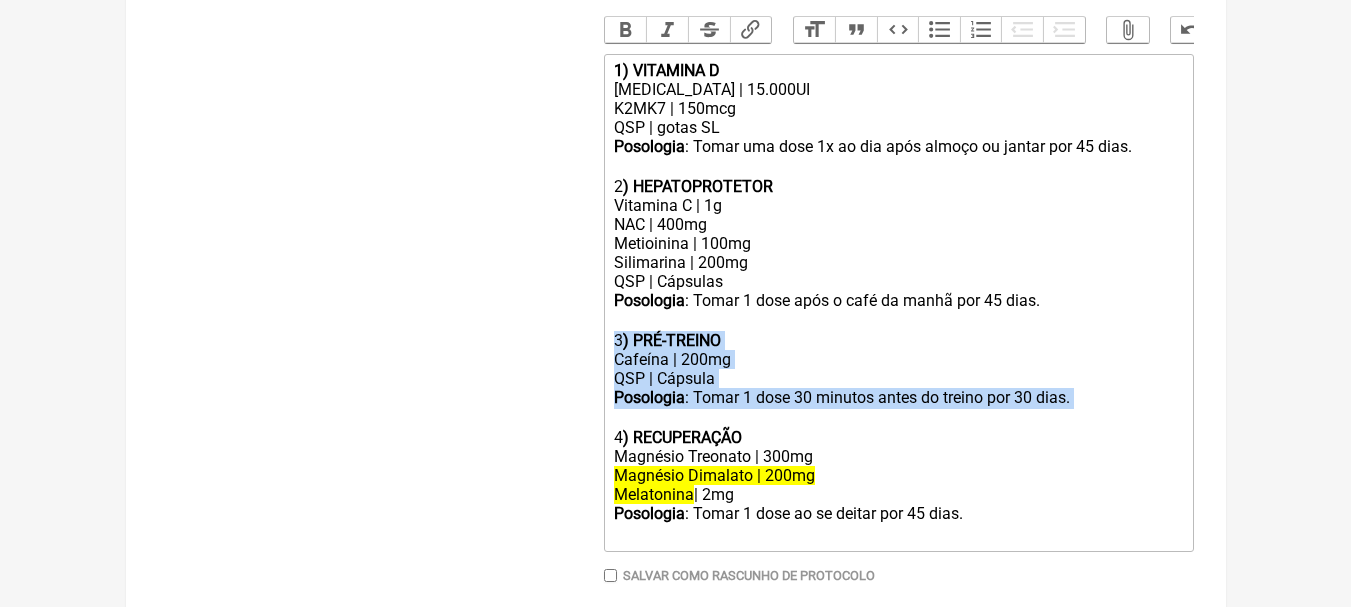 drag, startPoint x: 1103, startPoint y: 413, endPoint x: 574, endPoint y: 354, distance: 532.28 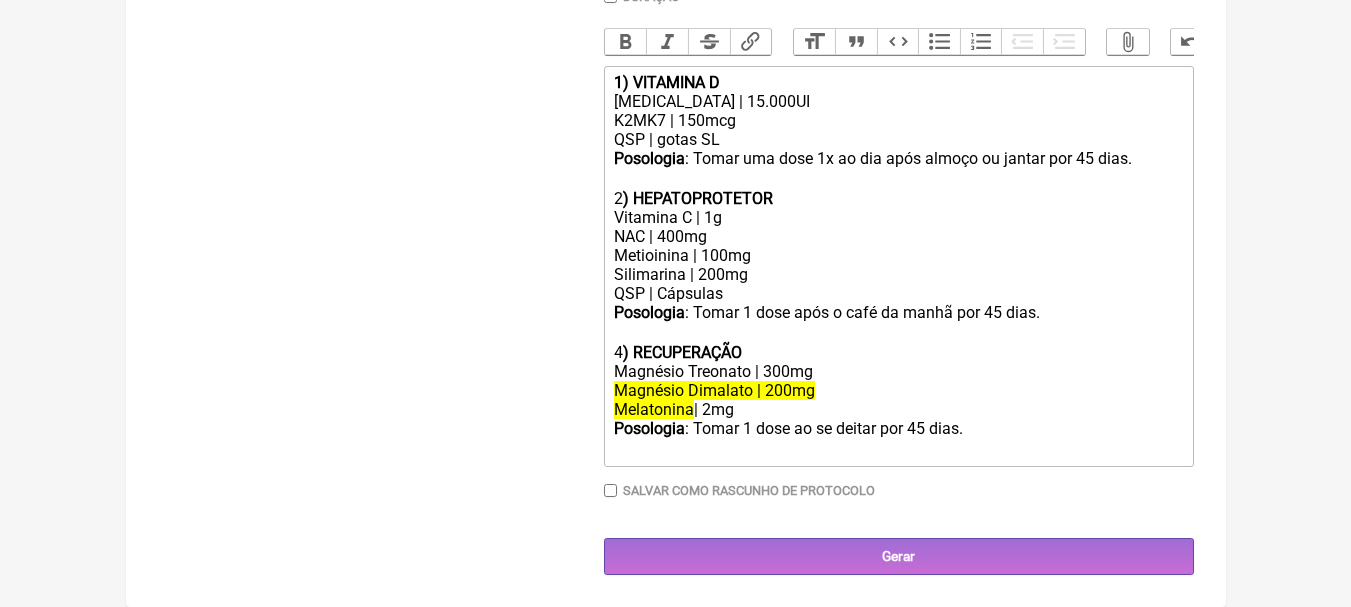 click on "4 ) RECUPERAÇÃO" 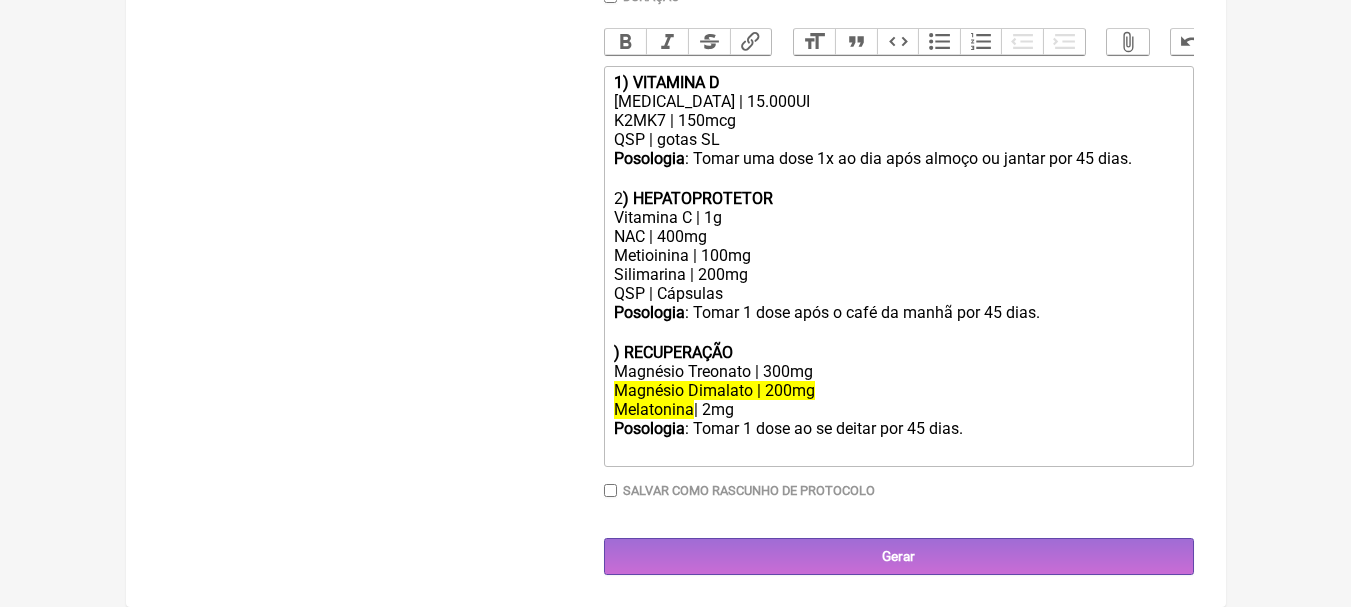 type on "<div><strong>1) VITAMINA D</strong></div><div>[MEDICAL_DATA] | 15.000UI</div><div>K2MK7 | 150mcg</div><div>QSP | gotas SL</div><div><strong>Posologia</strong>: Tomar uma dose 1x ao dia após almoço ou jantar por 45 dias. ㅤ<br><br>2<strong>) HEPATOPROTETOR</strong></div><div>Vitamina C | 1g<br>NAC | 400mg<br>Metioinina | 100mg<br>Silimarina | 200mg</div><div>QSP | Cápsulas</div><div><strong>Posologia</strong>: Tomar 1 dose após o café da manhã por 45 dias.ㅤ</div><div><br></div><div>3<strong>) RECUPERAÇÃO</strong></div><div>Magnésio Treonato | 300mg</div><div><del>Magnésio Dimalato | 200mg<br>Melatonina </del>| 2mg</div><div><strong>Posologia</strong>: Tomar 1 dose ao se deitar por 45 dias.ㅤ<br><br></div>" 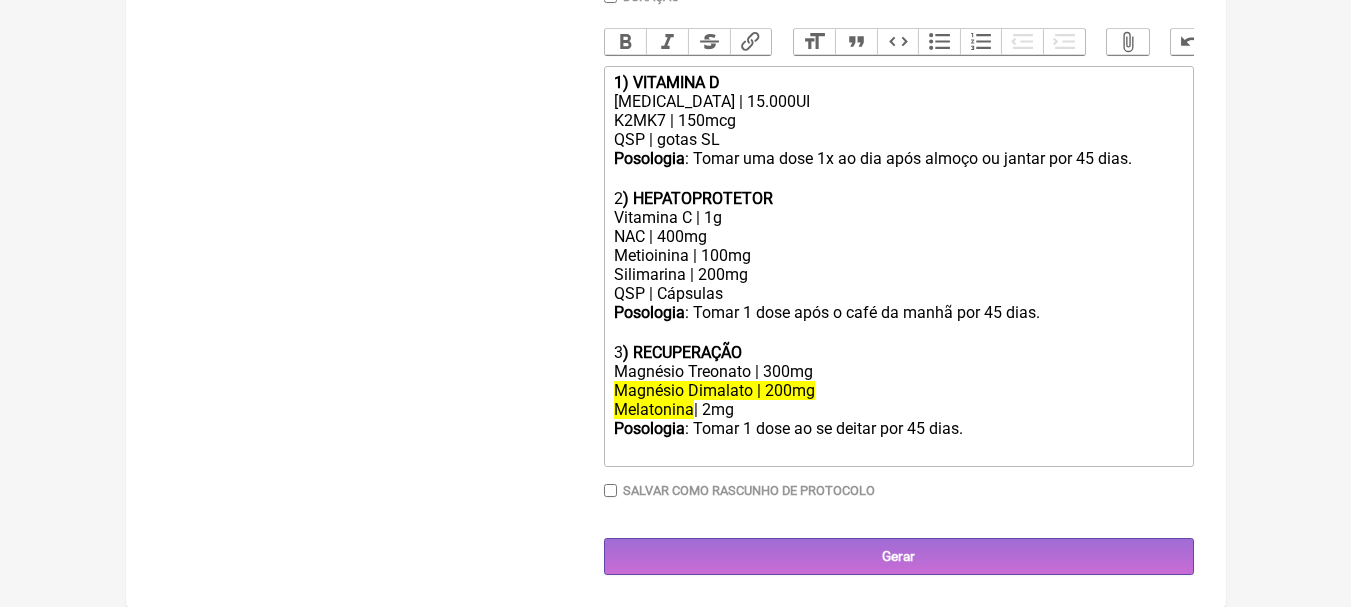 click on "FormulApp
(Leonam Leal) Sair
Pacientes
Receitas
Protocolos
Fórmulas
Clínica
Sua Conta
Nova Receita
Buscar
Protocolos
Formulas
Suplementos / Cosméticos
Paciente Charles Ananias Veiga Peixoto Telefone do Paciente 22981609445 Email do Paciente charlesananias3@gmail.com CPF do Paciente
Duração
Duração de
30
dias" at bounding box center [675, -402] 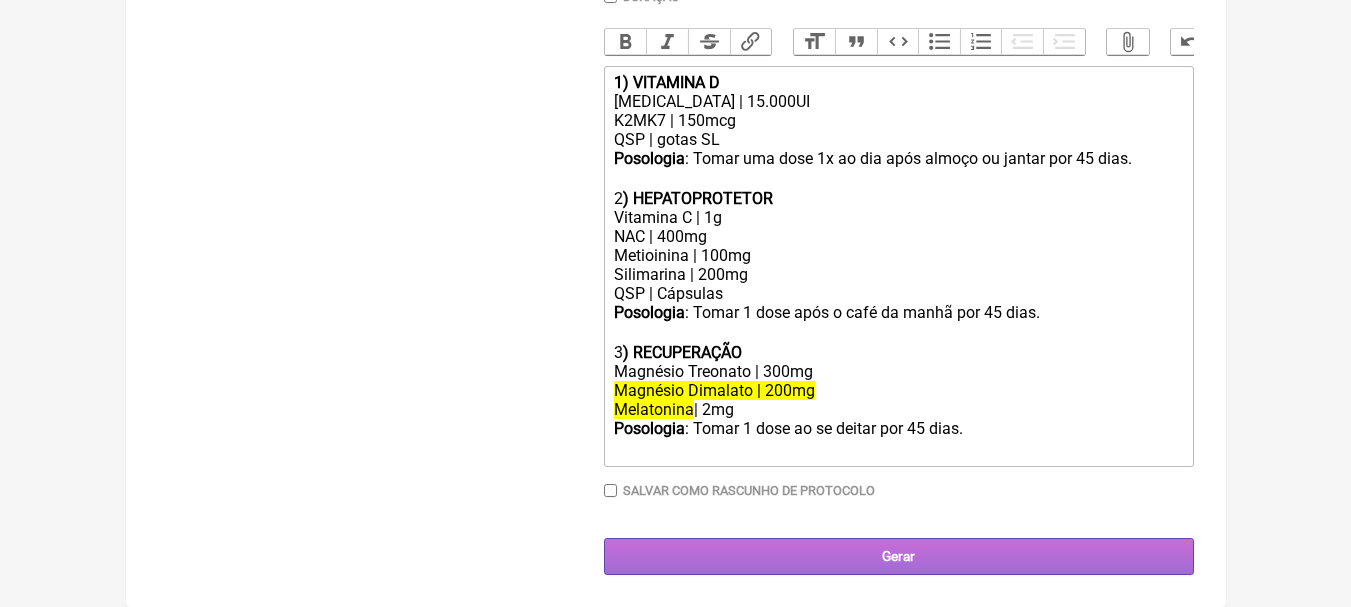 click on "Gerar" at bounding box center (899, 556) 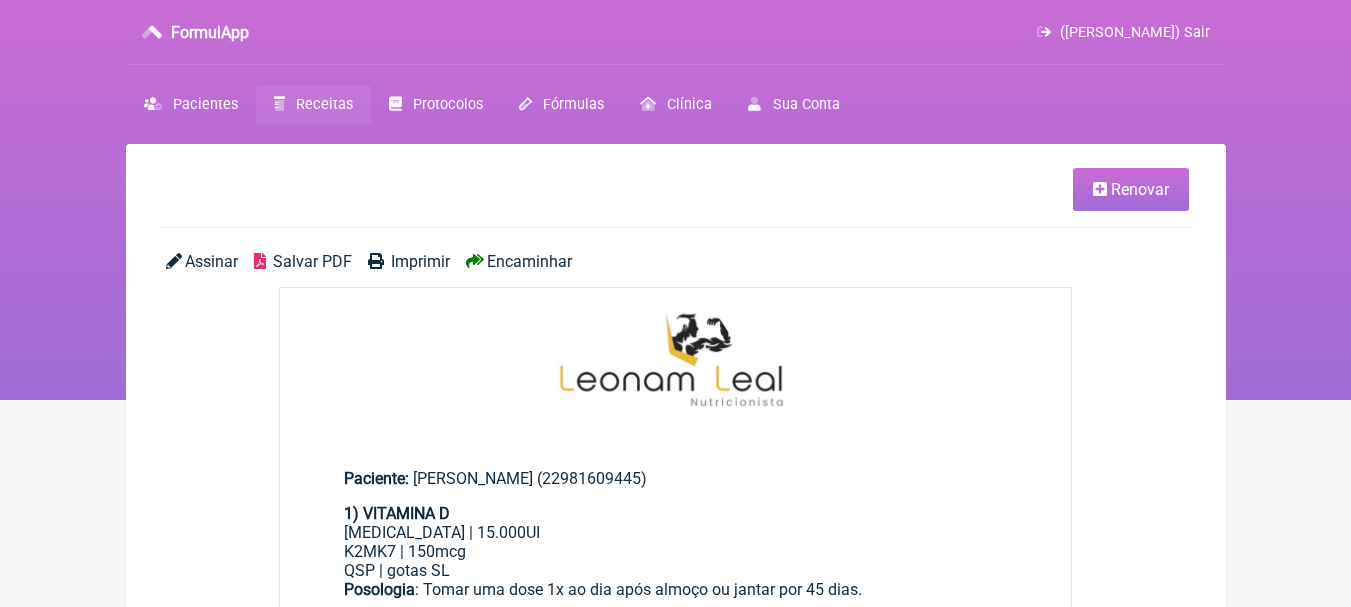 scroll, scrollTop: 0, scrollLeft: 0, axis: both 